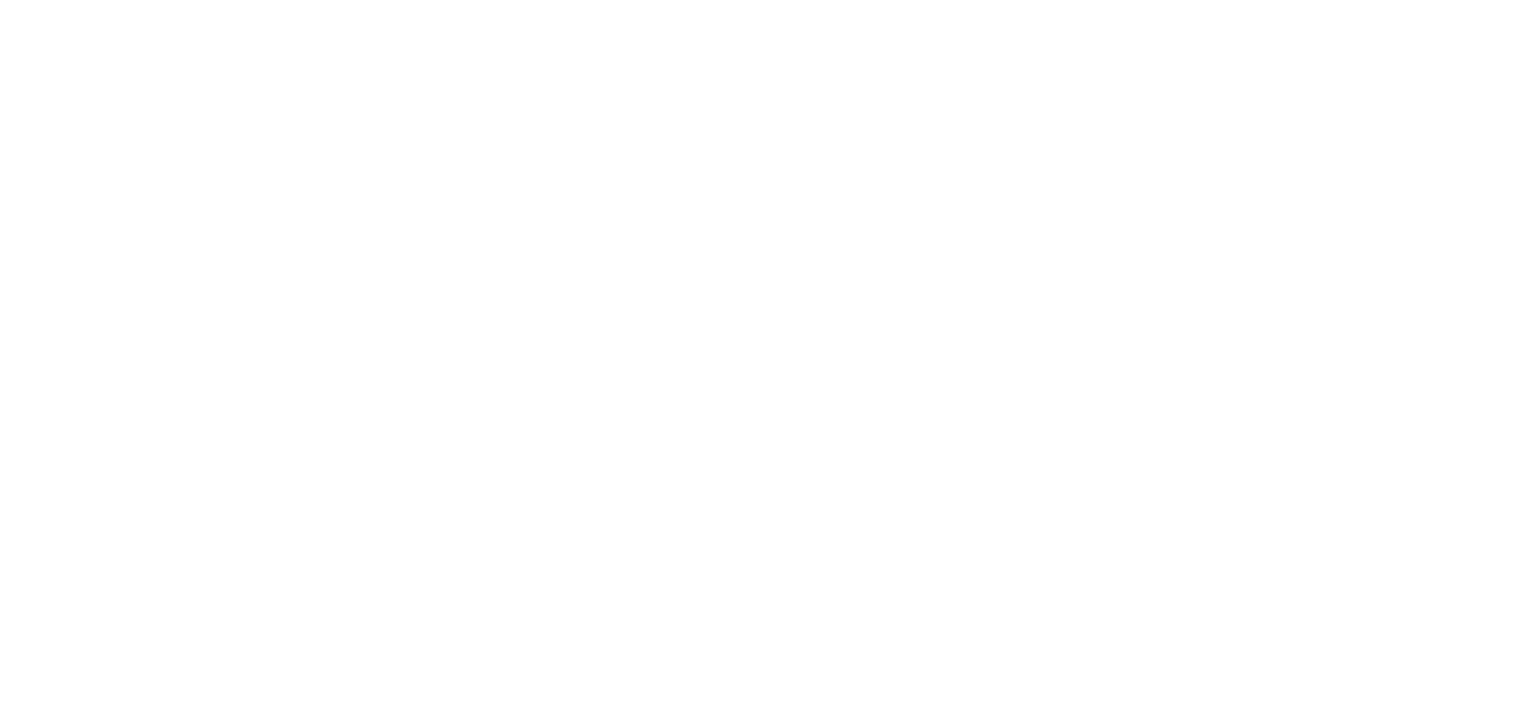 scroll, scrollTop: 0, scrollLeft: 0, axis: both 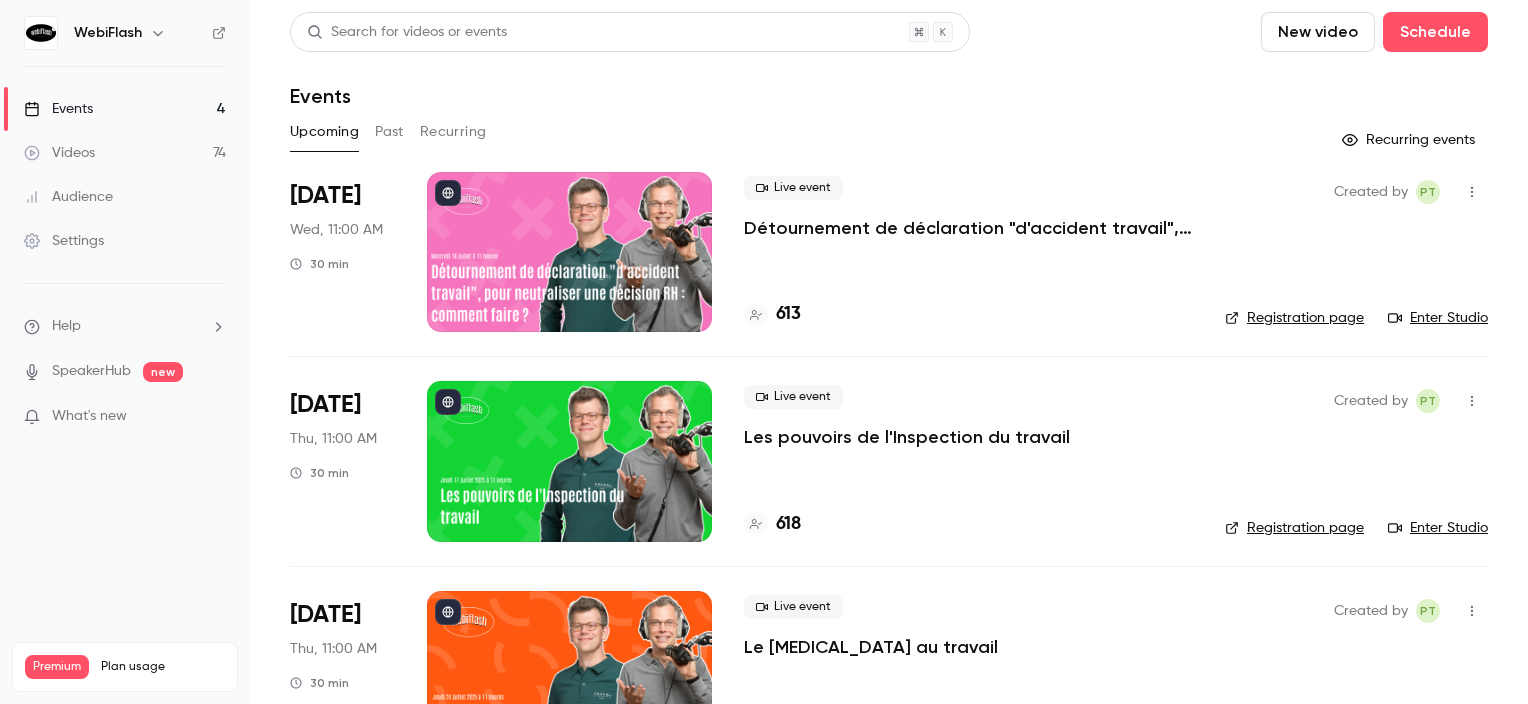 click on "Upcoming Past Recurring" at bounding box center (889, 132) 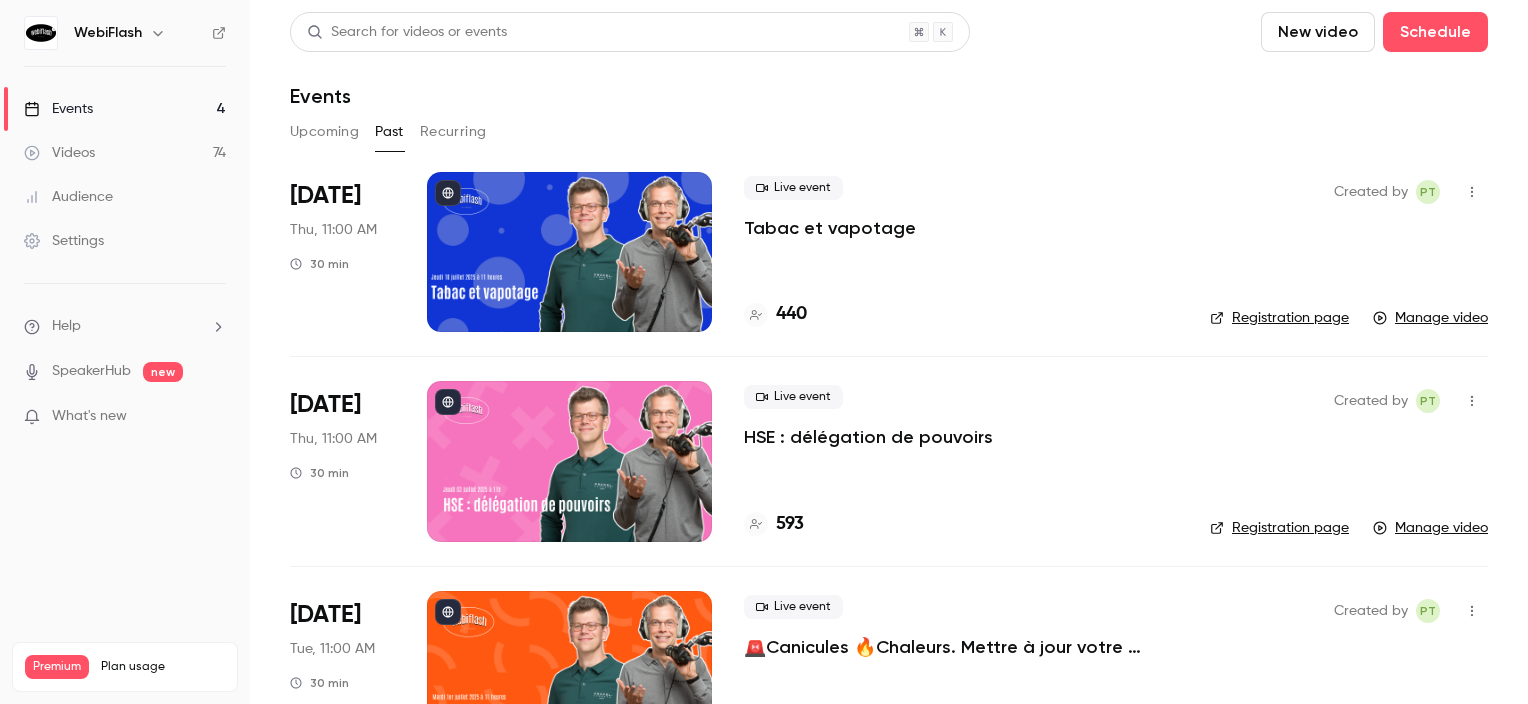 click at bounding box center (569, 252) 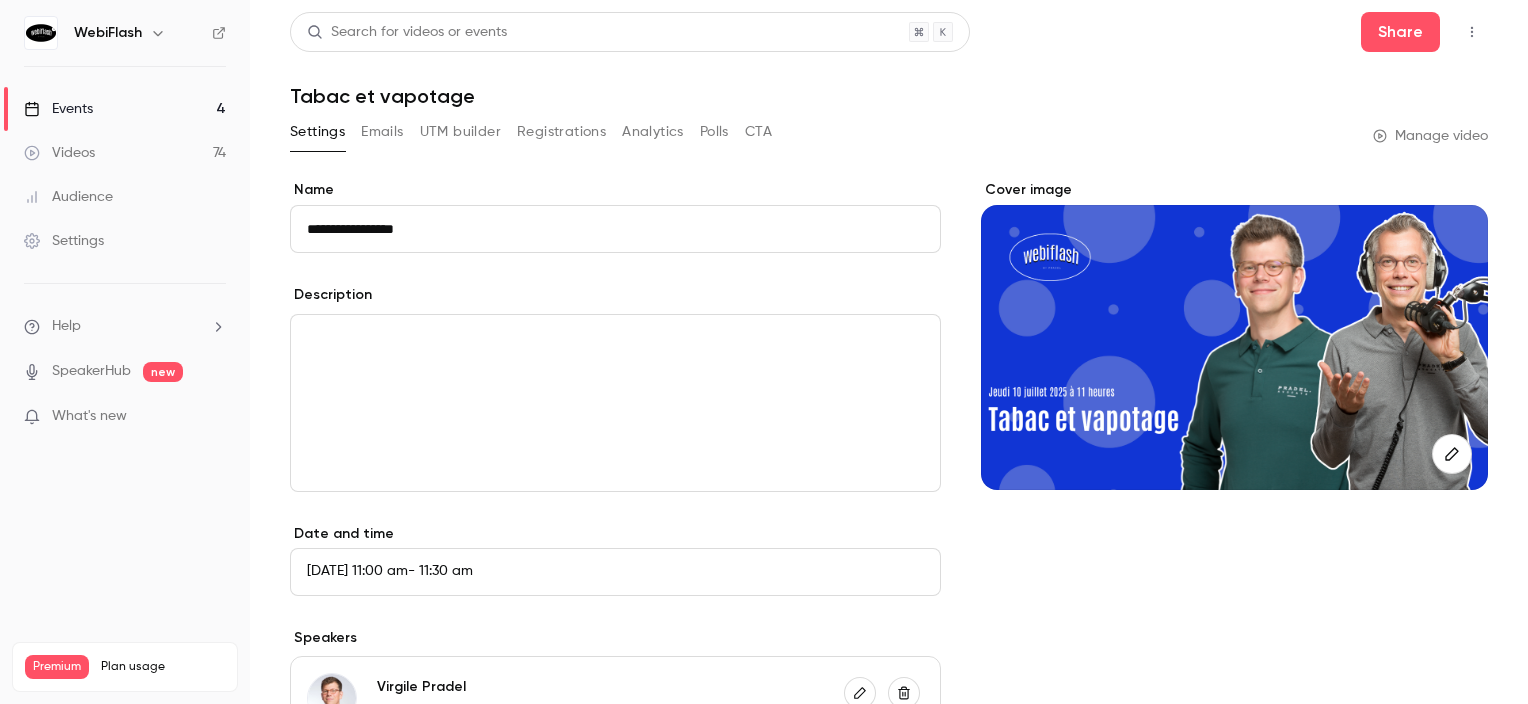 click on "Events 4" at bounding box center [125, 109] 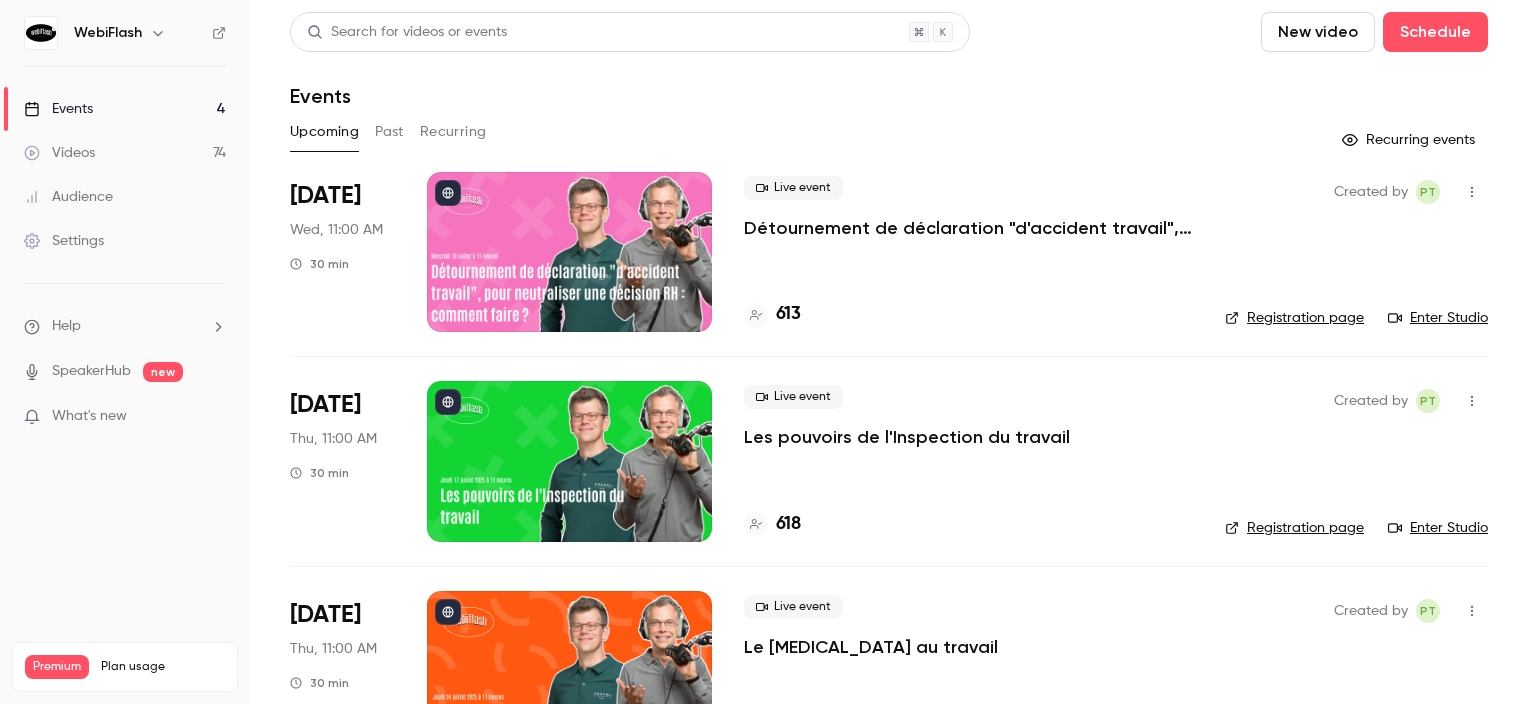click on "Past" at bounding box center [389, 132] 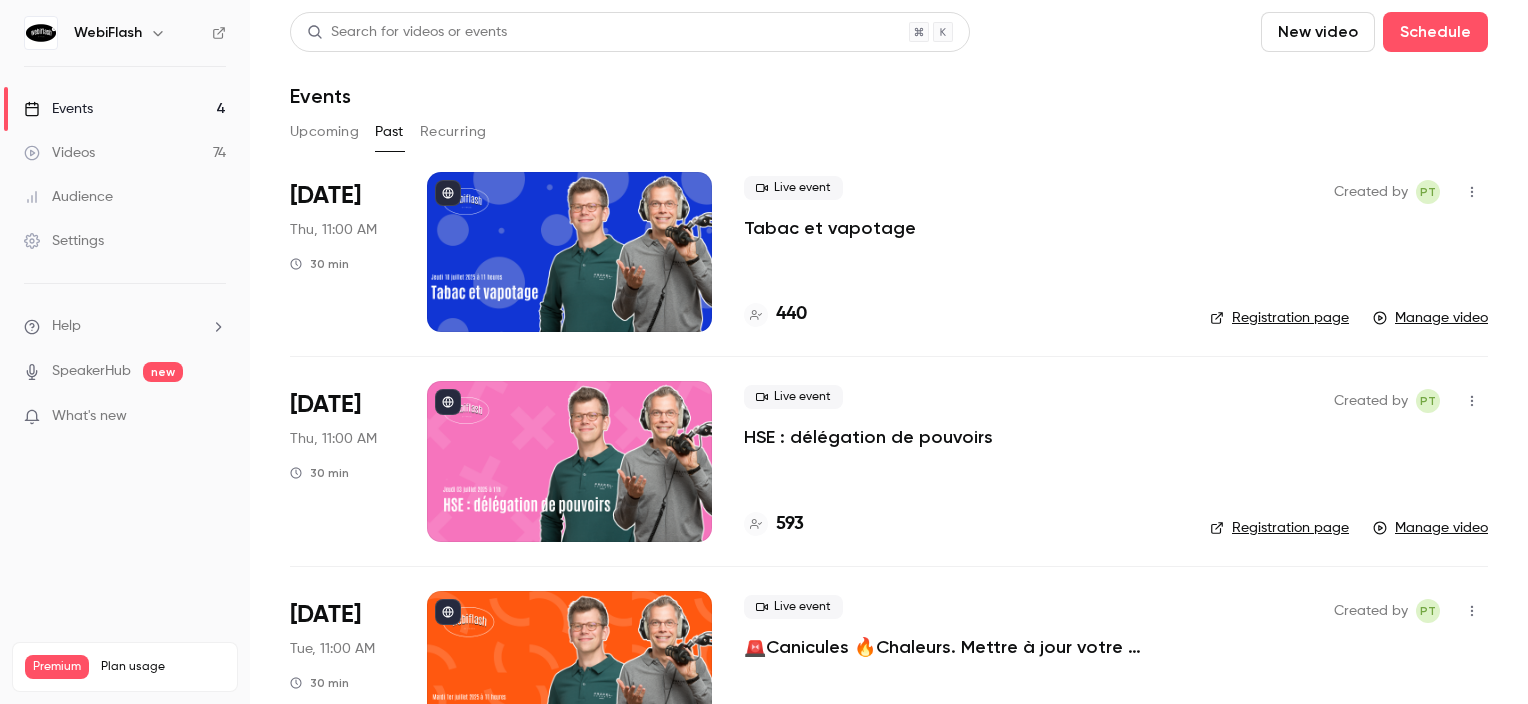 click at bounding box center (569, 252) 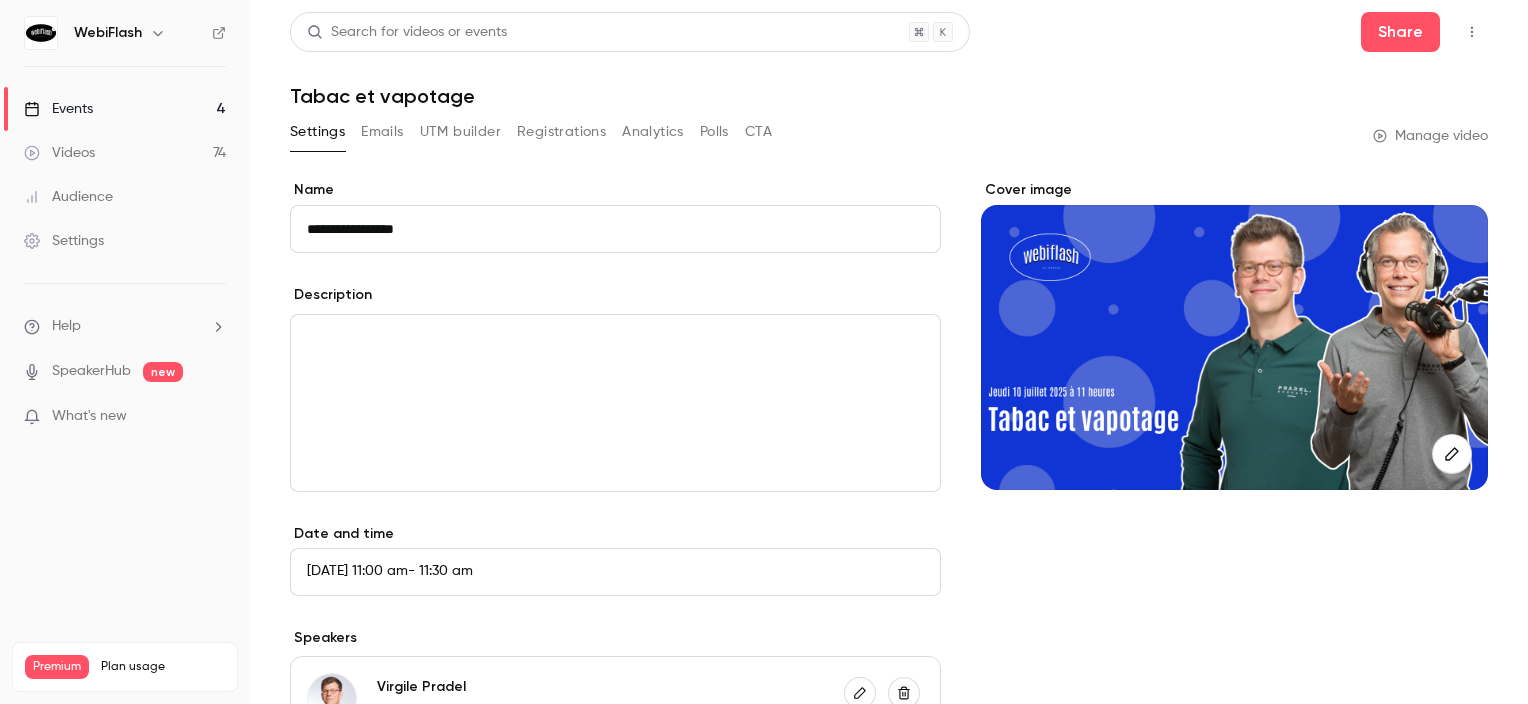 click on "Emails" at bounding box center [382, 132] 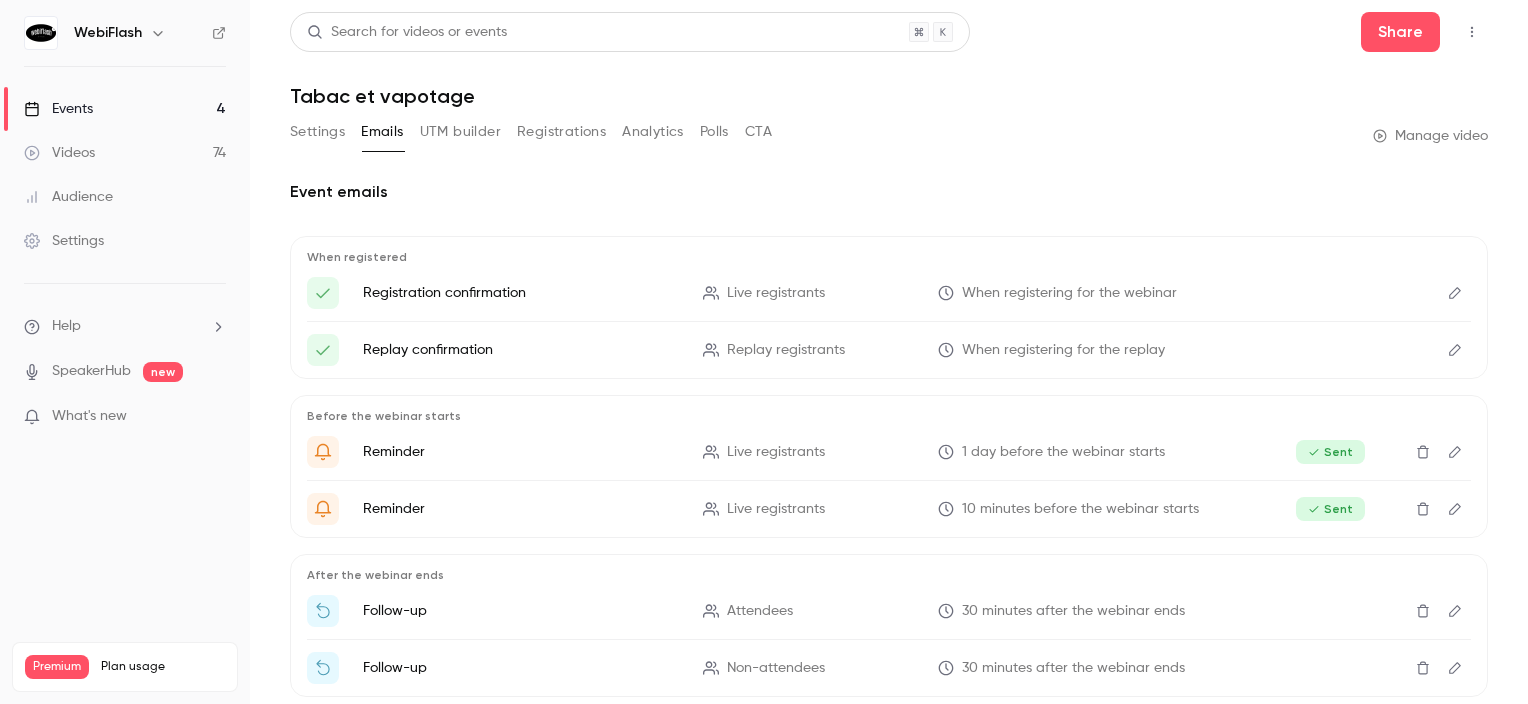 click on "UTM builder" at bounding box center (460, 132) 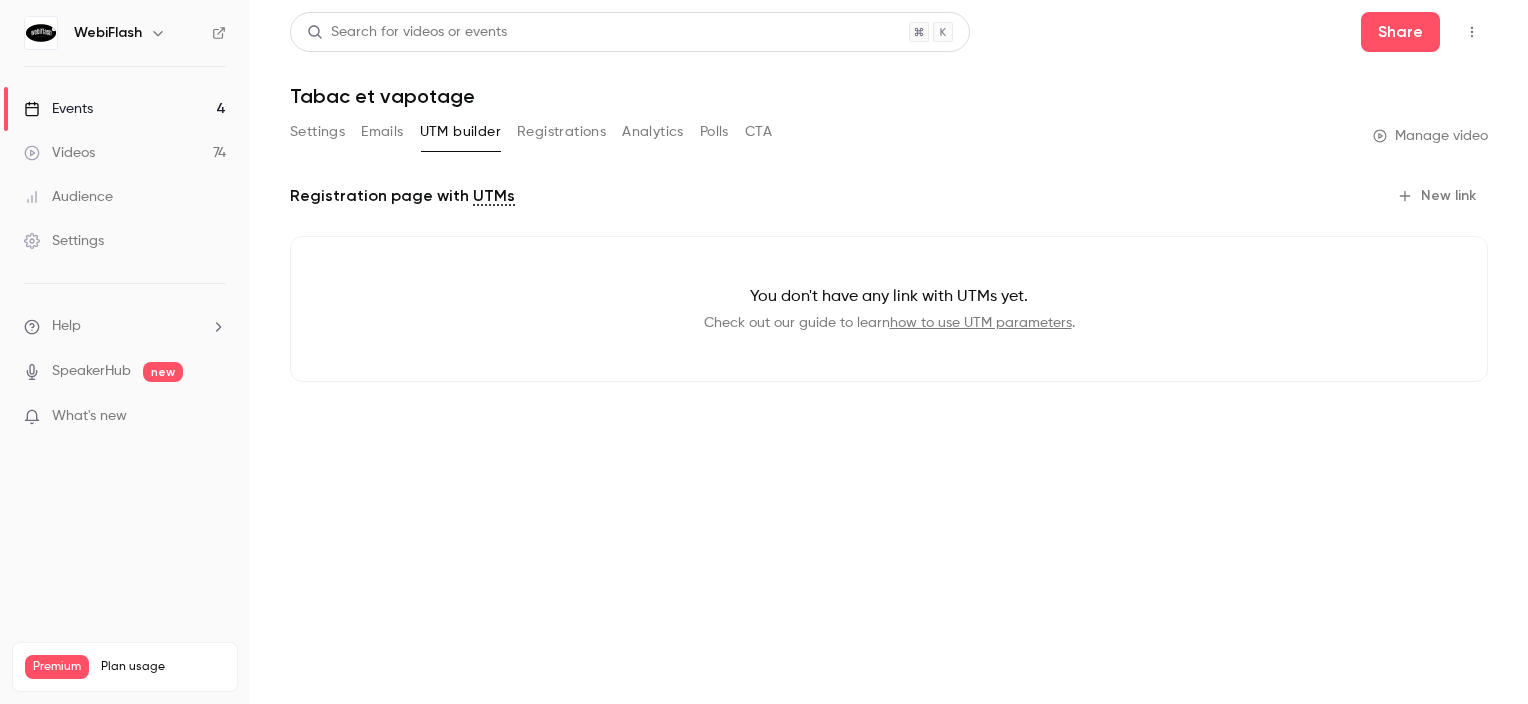 click on "Registrations" at bounding box center (561, 132) 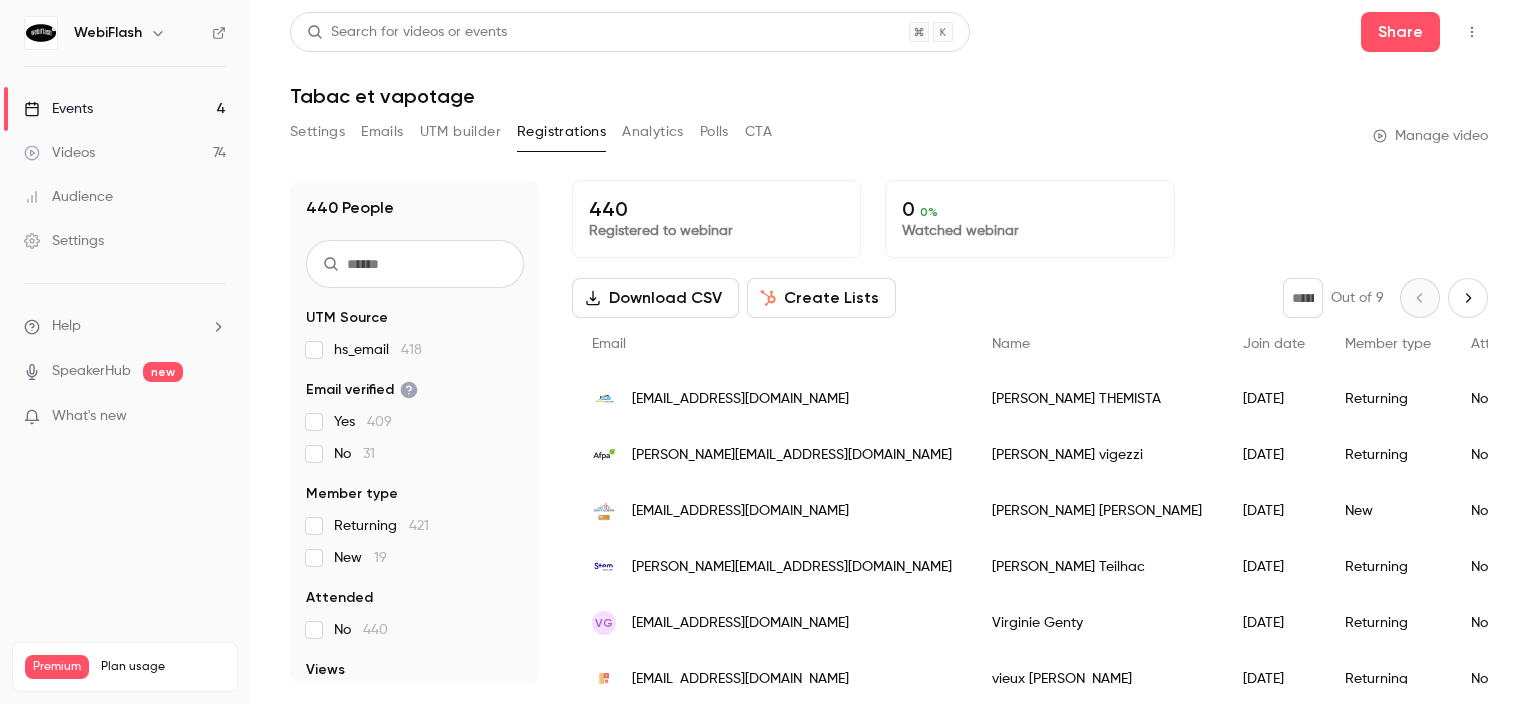click on "Analytics" at bounding box center [653, 132] 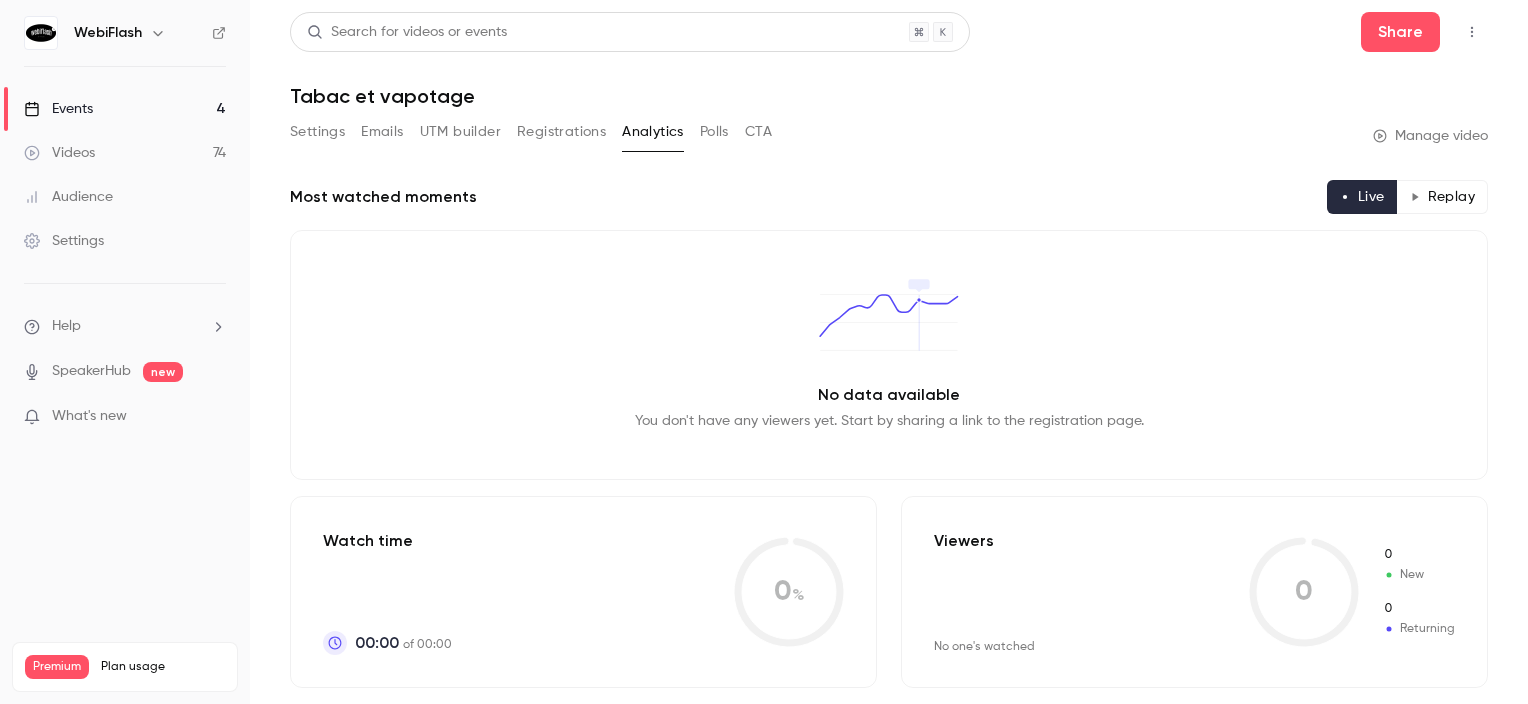 click on "Polls" at bounding box center [714, 132] 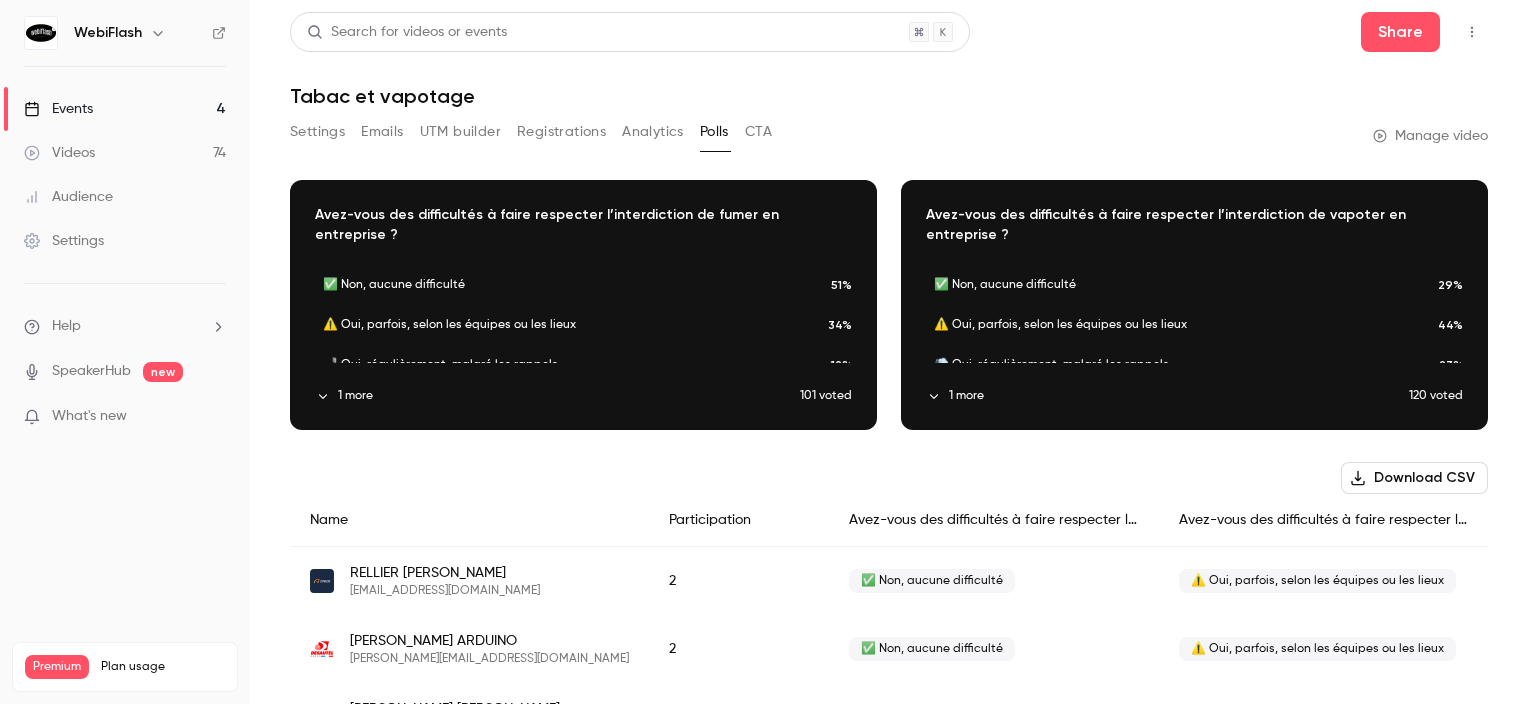 click on "Settings Emails UTM builder Registrations Analytics Polls CTA Manage video" at bounding box center [889, 136] 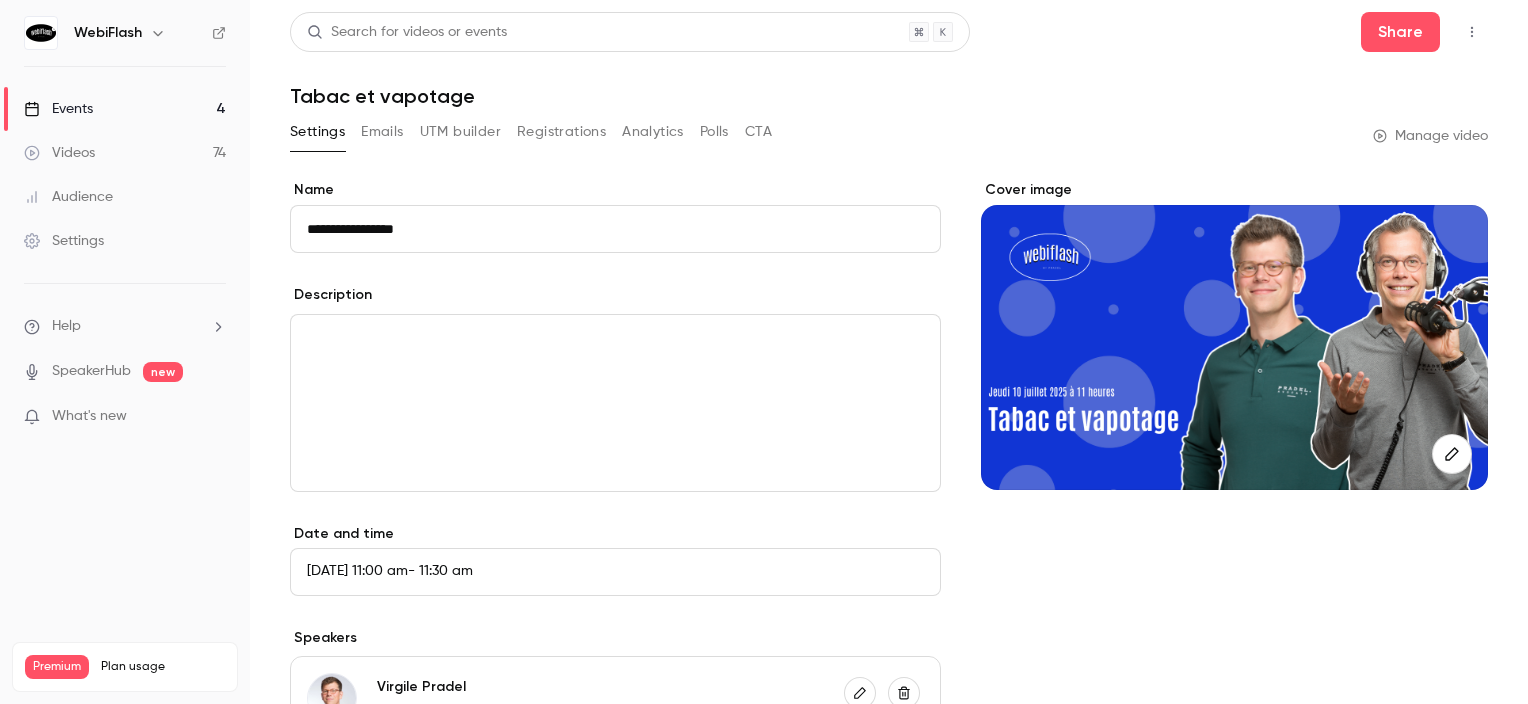 click on "Manage video" at bounding box center [1430, 136] 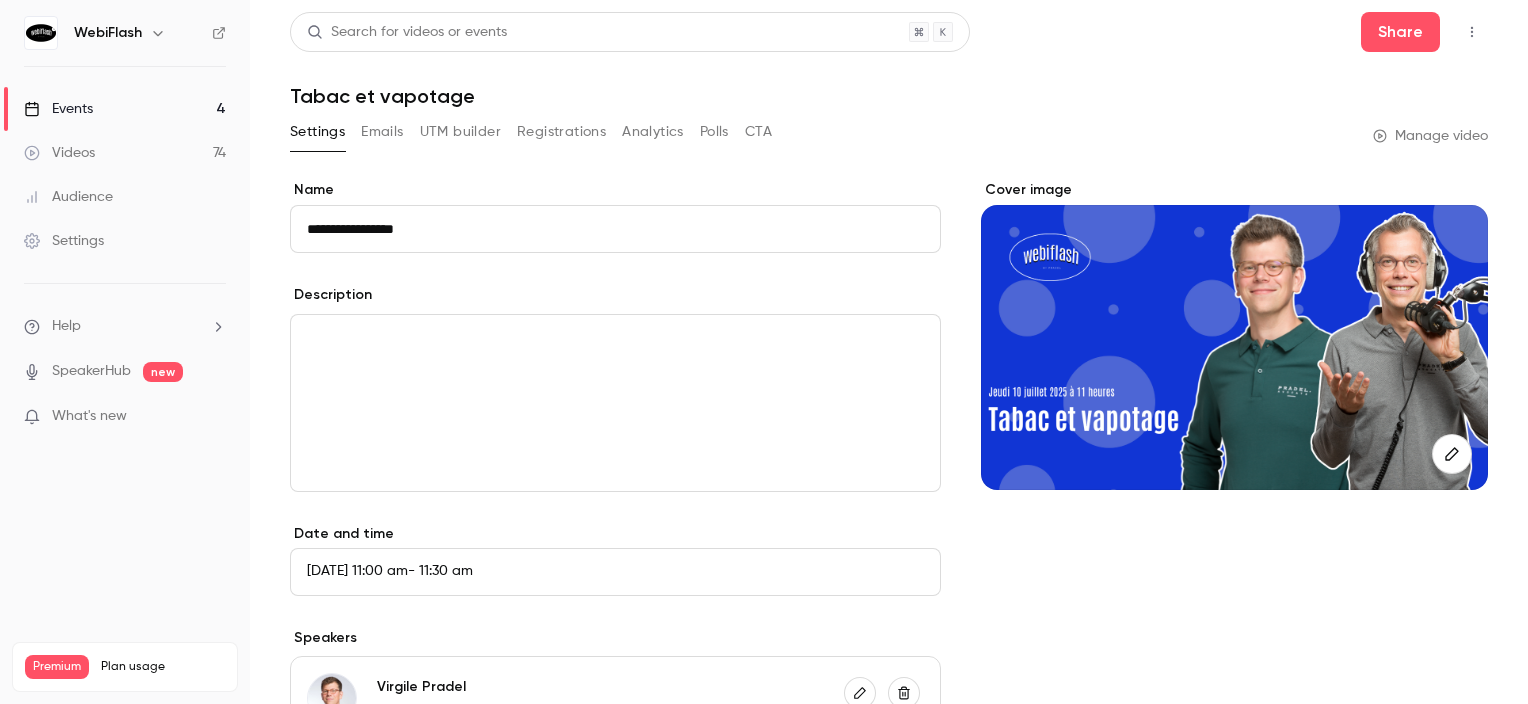 click on "Manage video" at bounding box center (1430, 136) 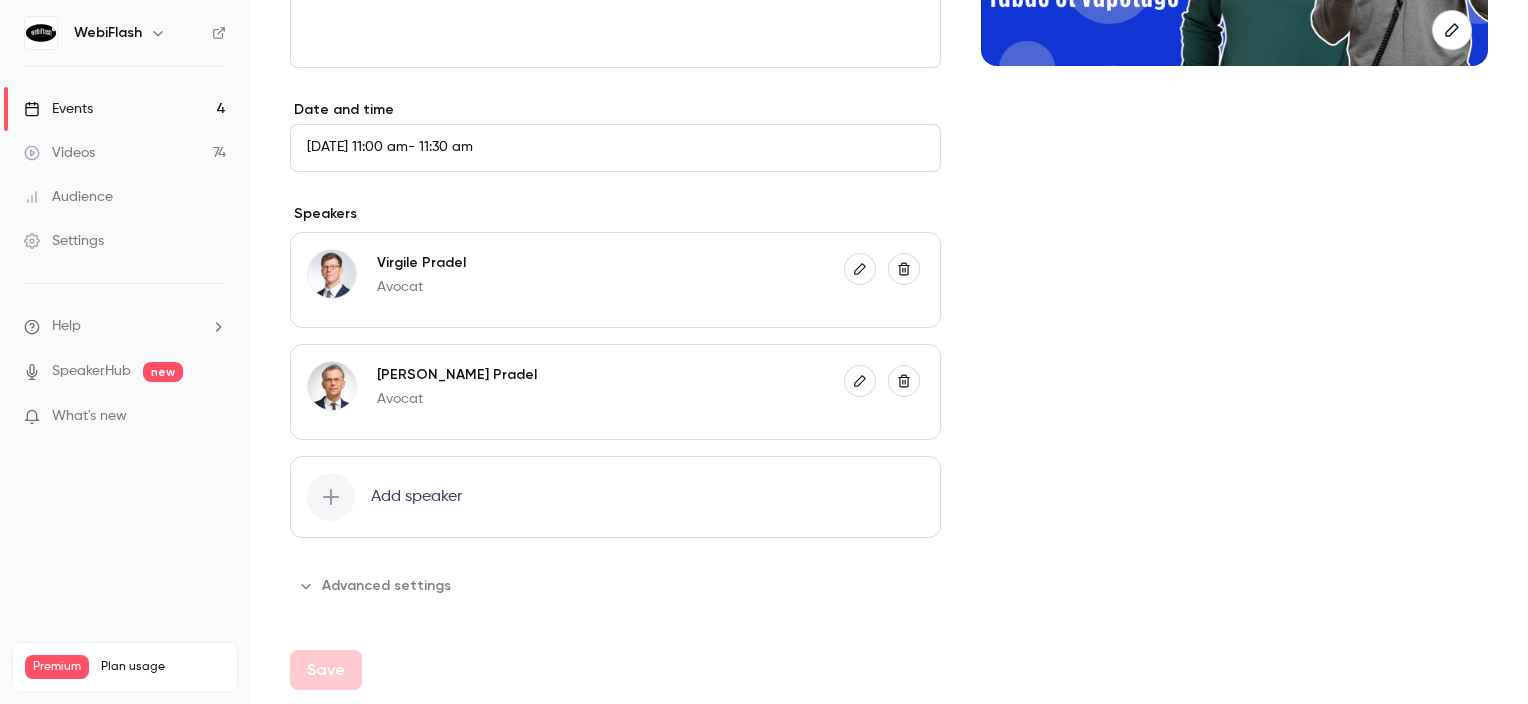 scroll, scrollTop: 0, scrollLeft: 0, axis: both 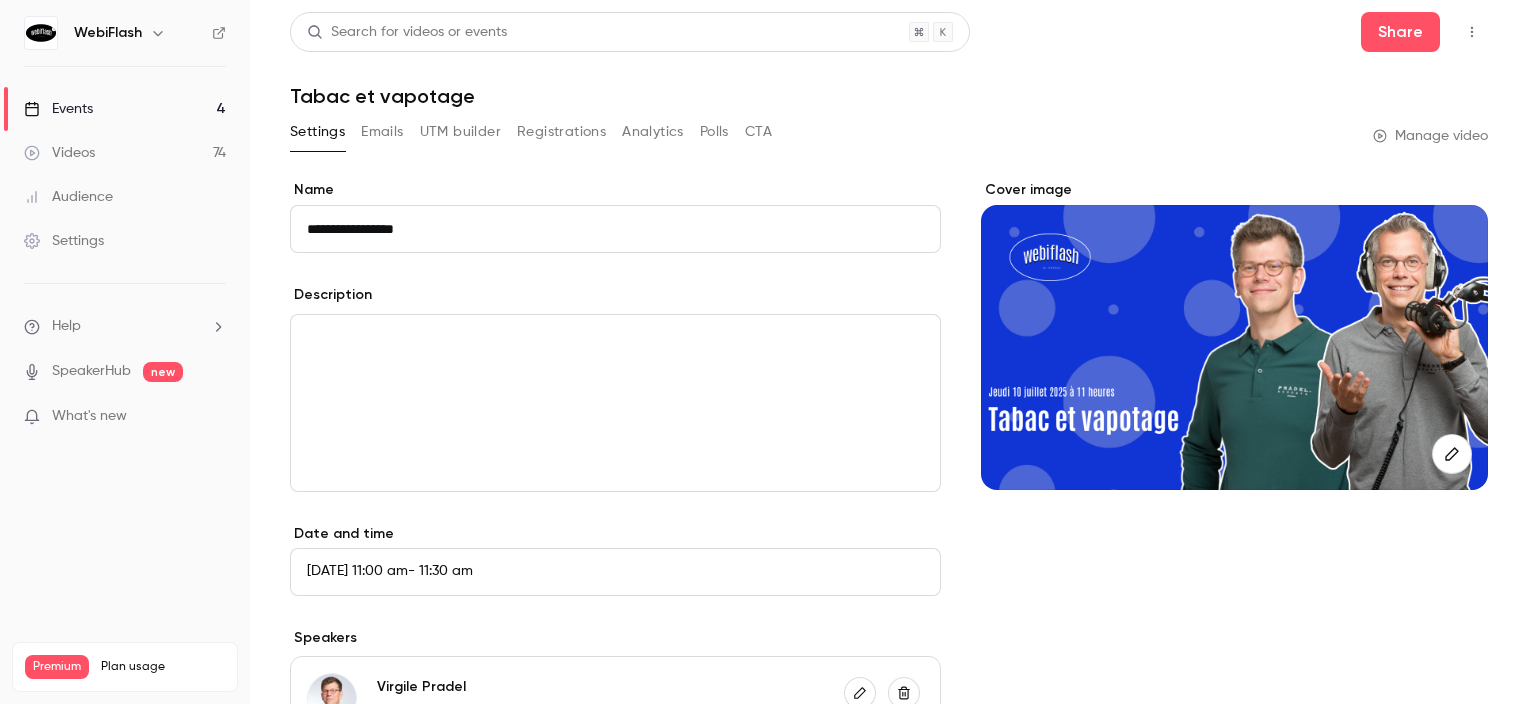 click on "Videos 74" at bounding box center (125, 153) 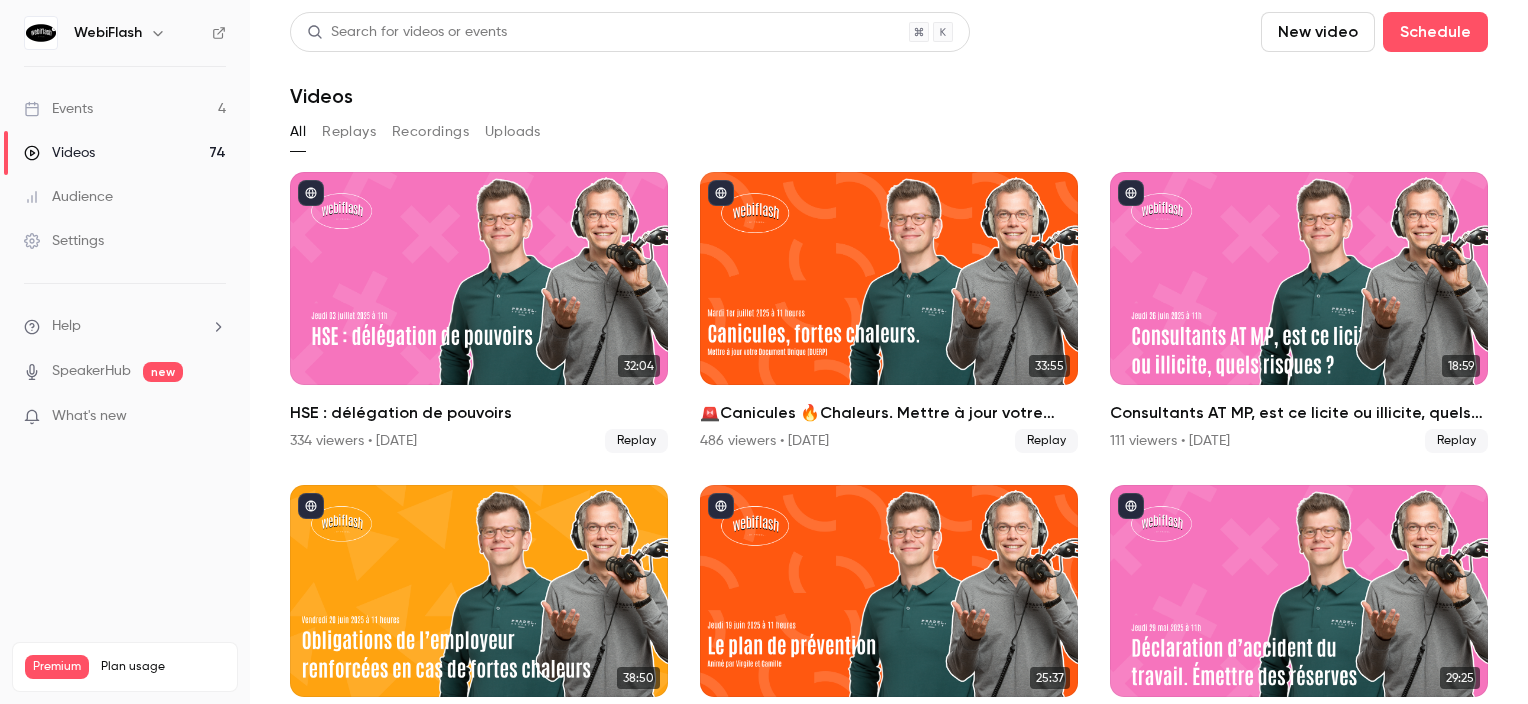 click on "Replays" at bounding box center (349, 132) 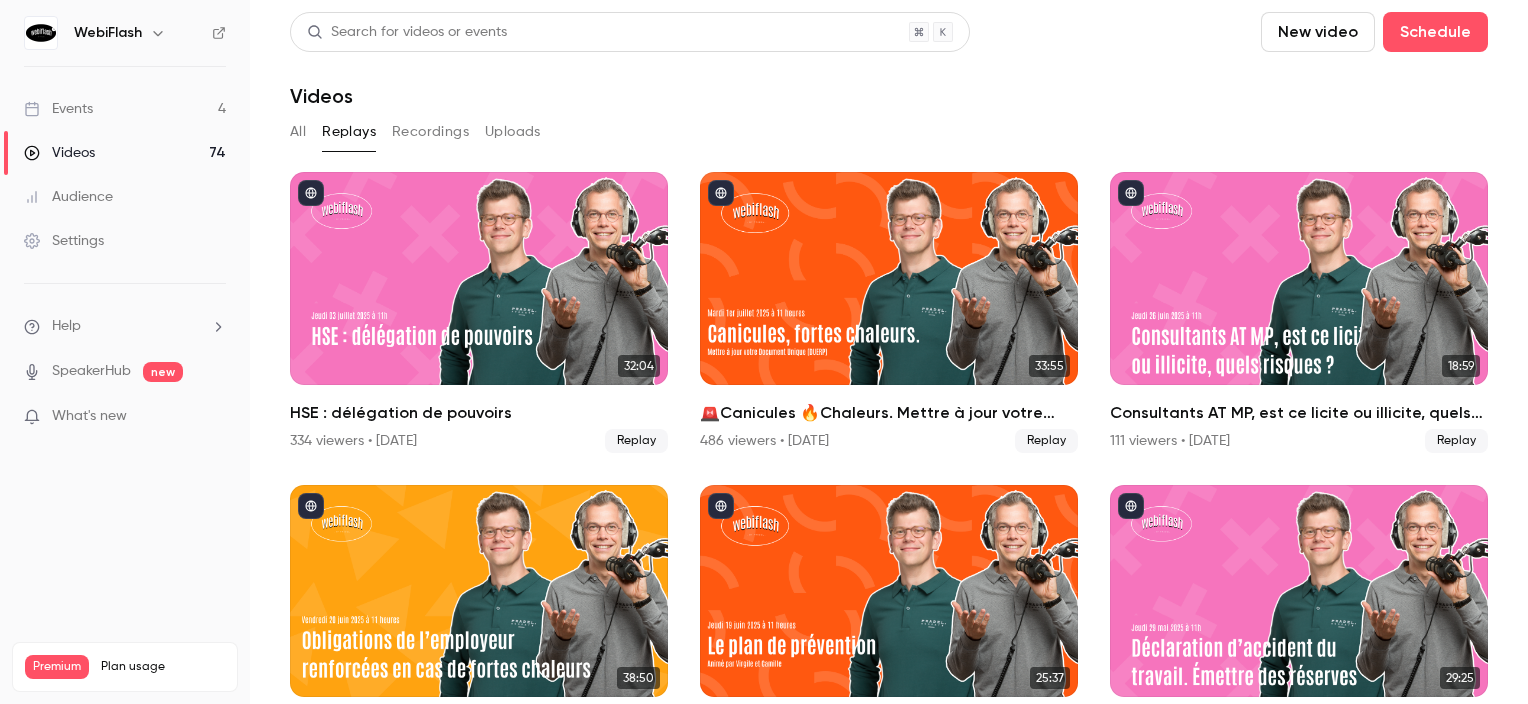click on "Recordings" at bounding box center [430, 132] 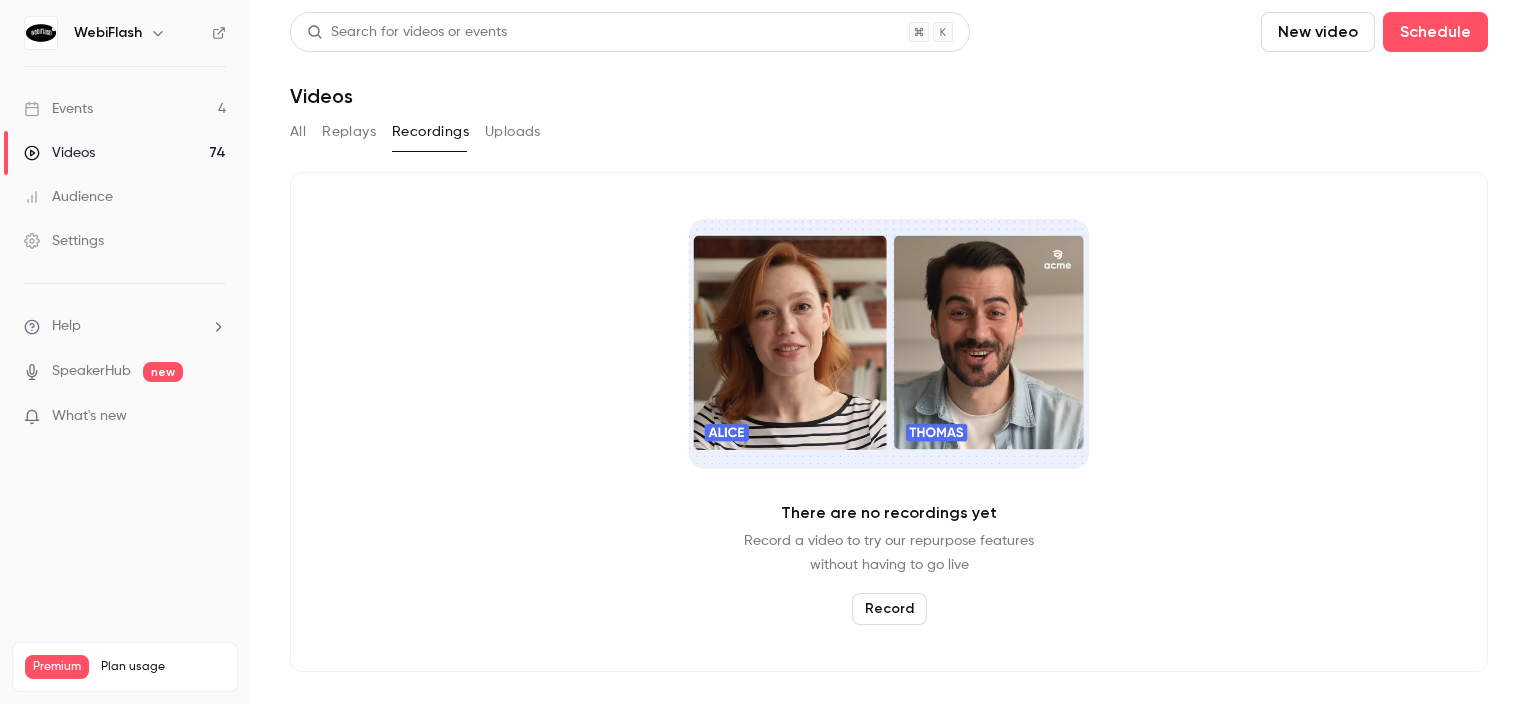 click on "Uploads" at bounding box center (513, 132) 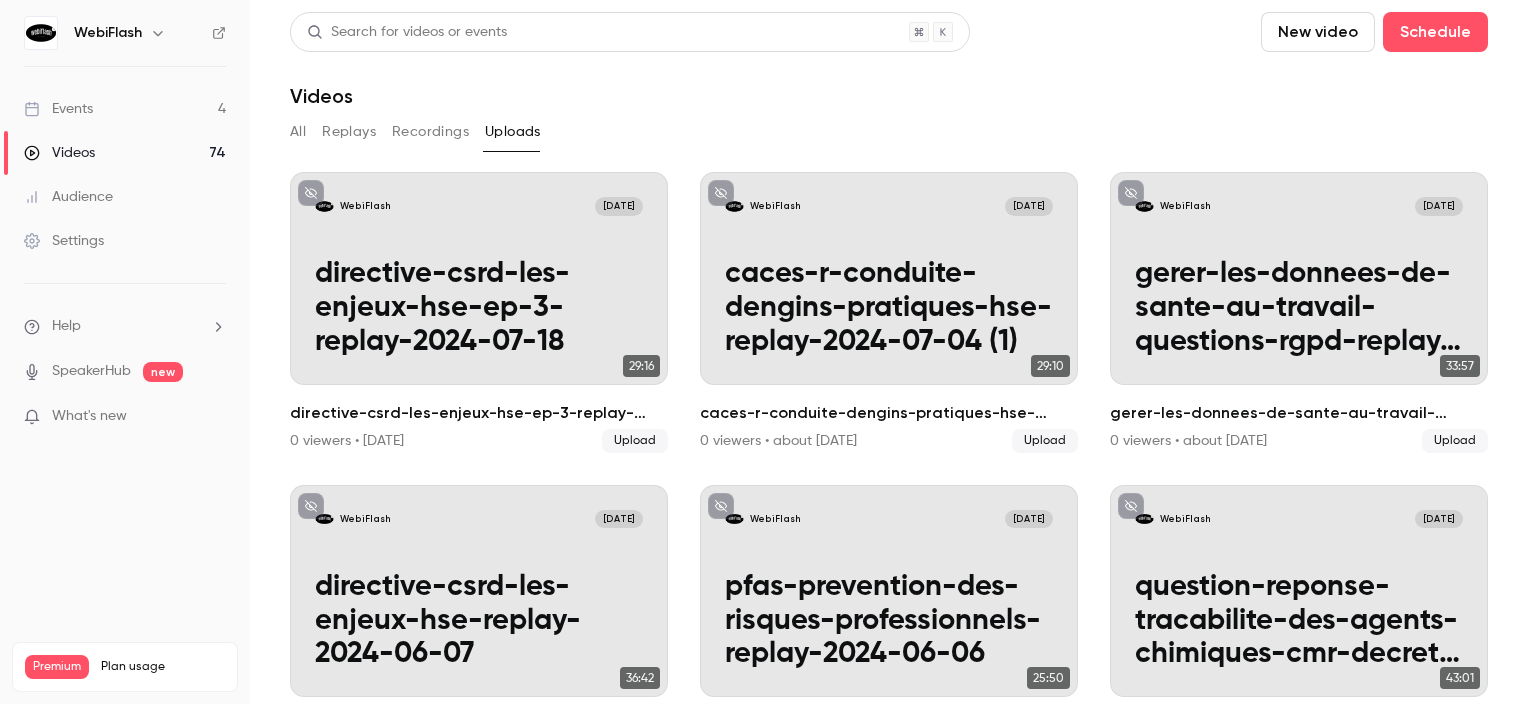 click on "Events 4" at bounding box center (125, 109) 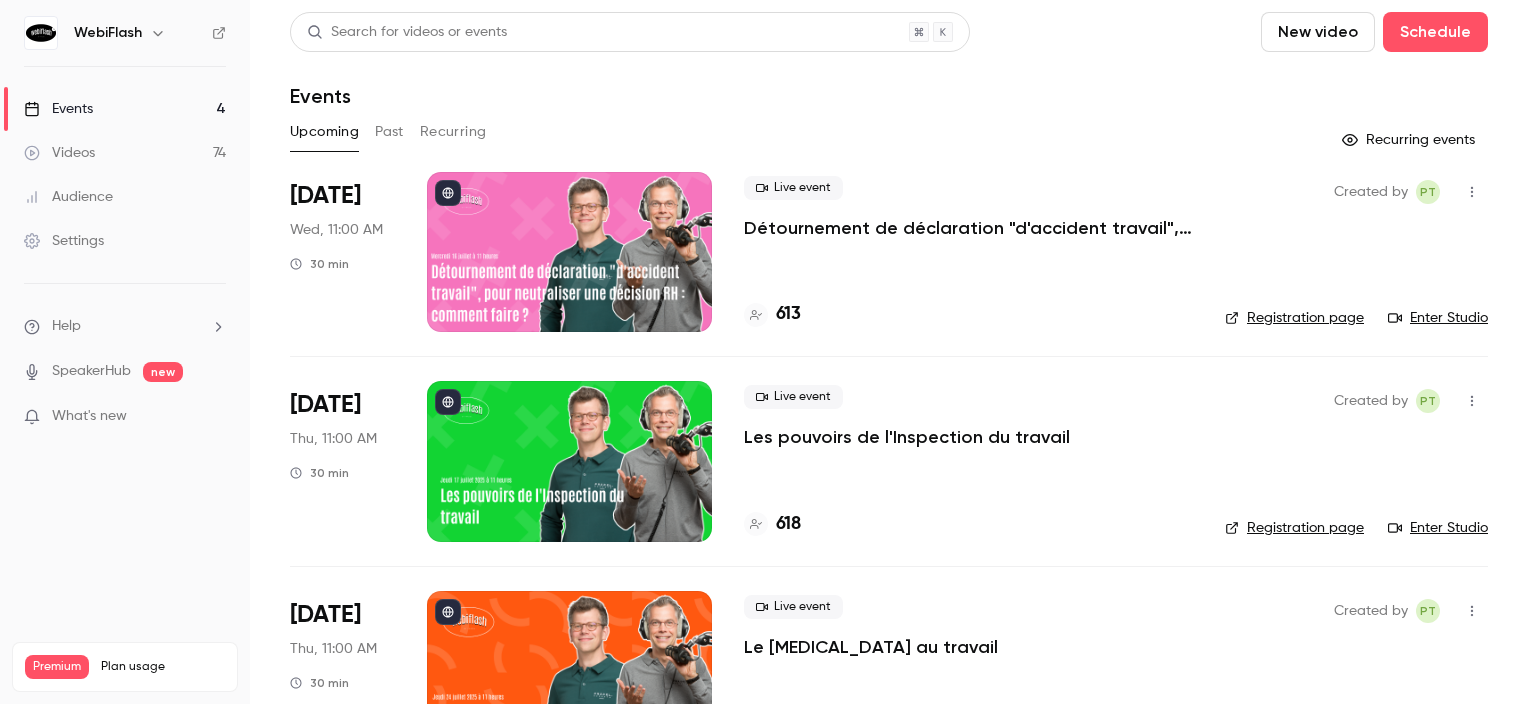 click on "Past" at bounding box center (389, 132) 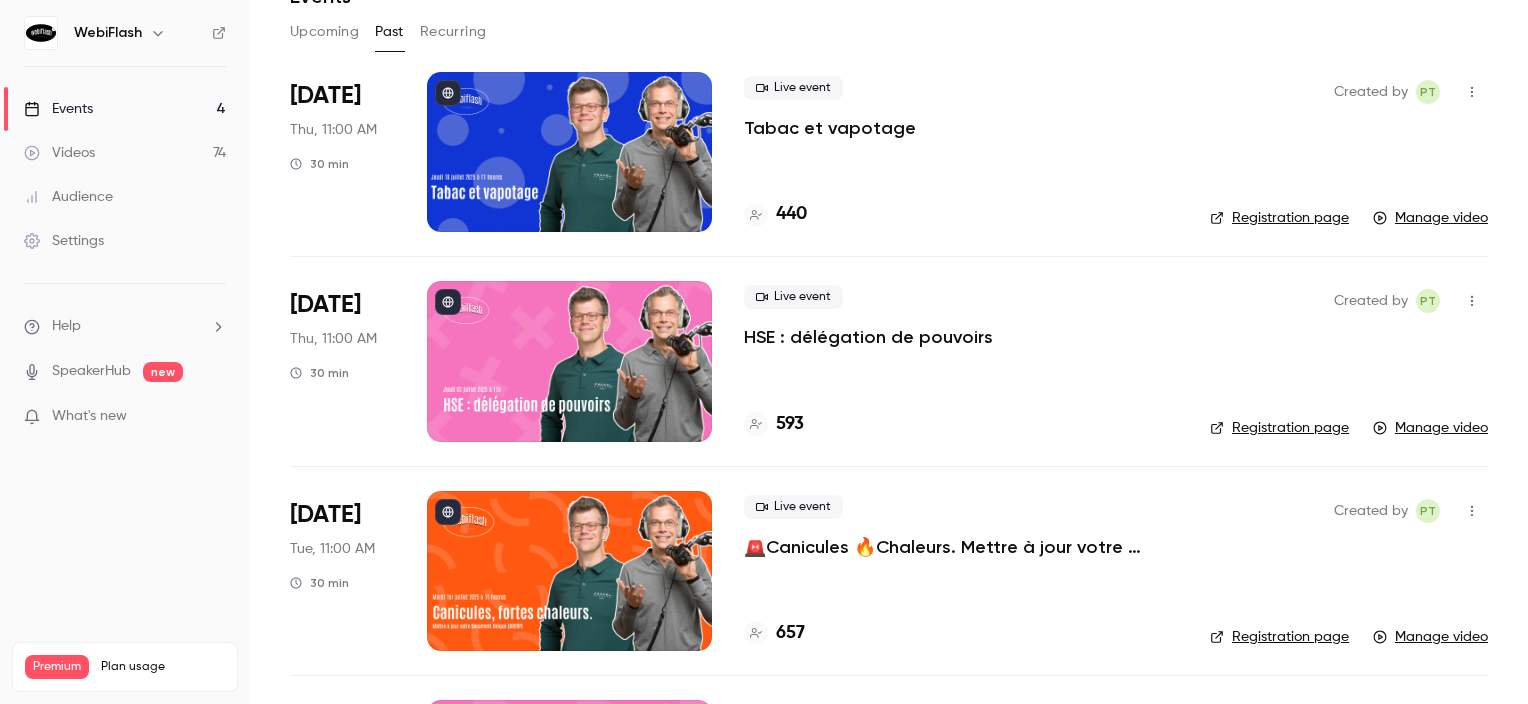 scroll, scrollTop: 0, scrollLeft: 0, axis: both 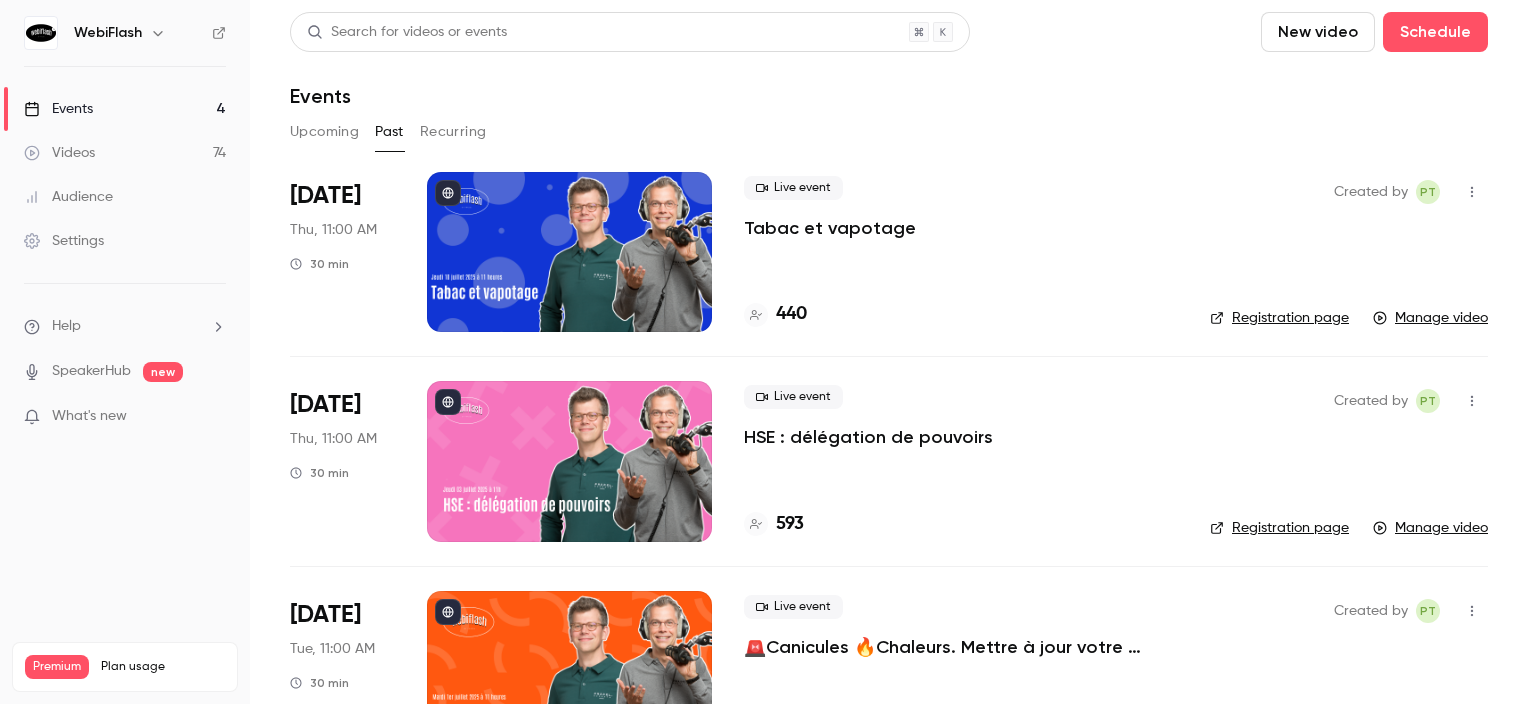 click on "Videos 74" at bounding box center (125, 153) 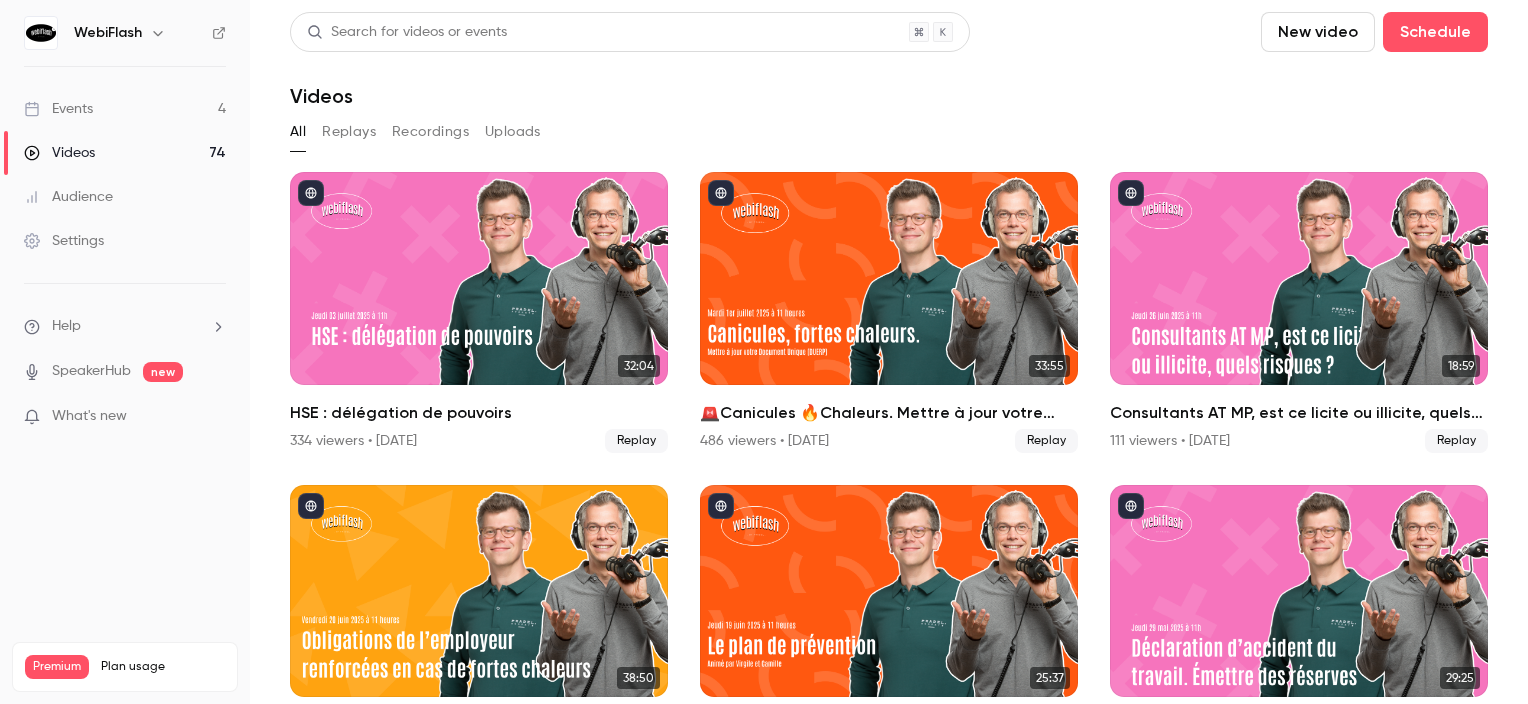 click on "Help" at bounding box center [125, 326] 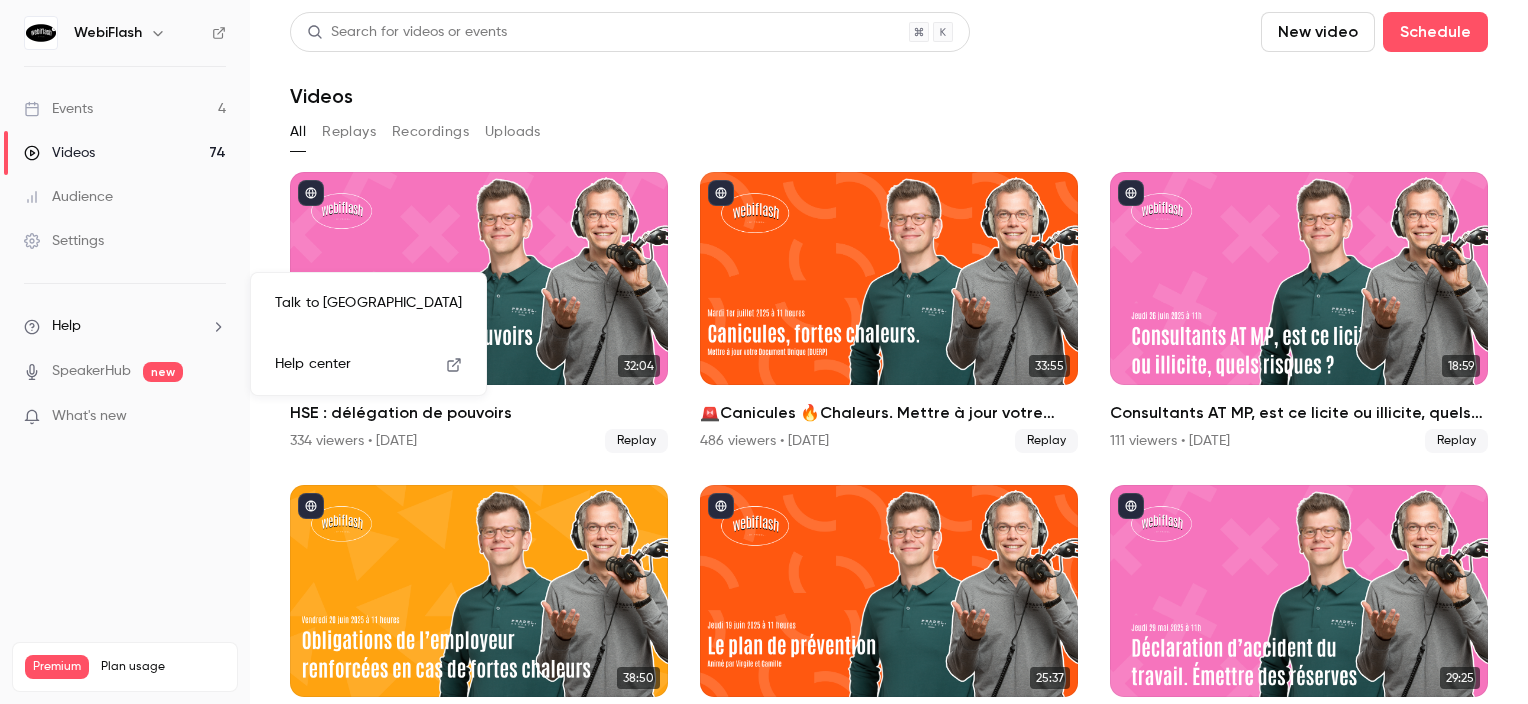 click on "Talk to [GEOGRAPHIC_DATA]" at bounding box center (368, 303) 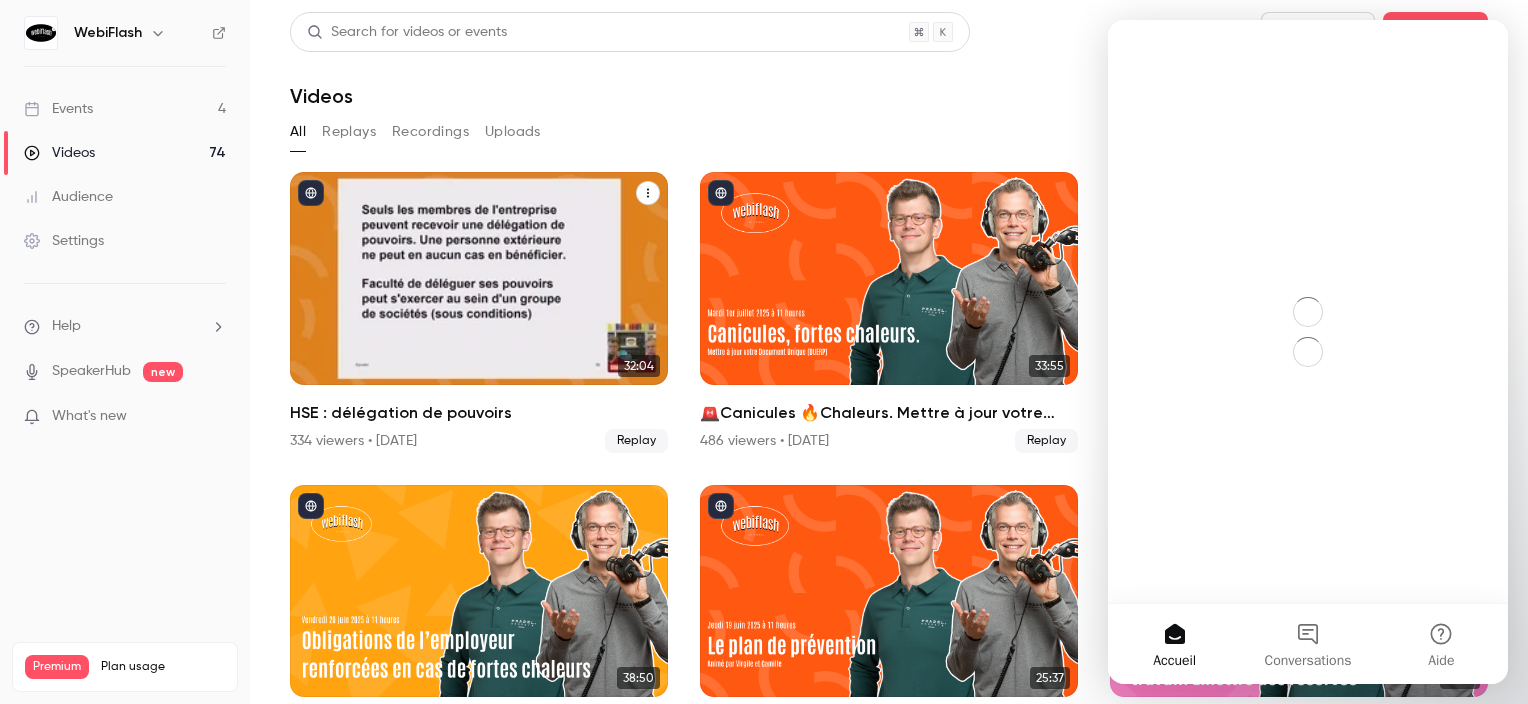 scroll, scrollTop: 0, scrollLeft: 0, axis: both 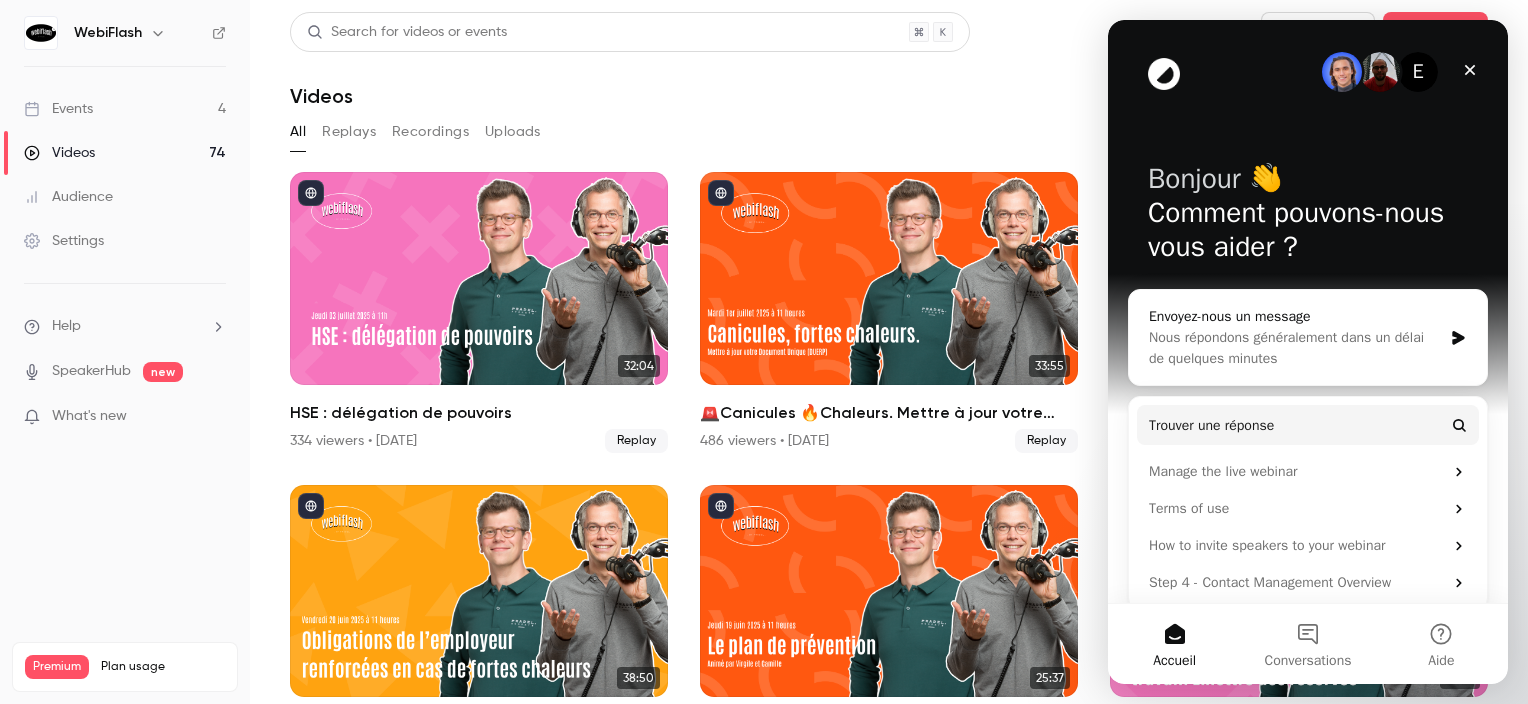 click on "Nous répondons généralement dans un délai de quelques minutes" at bounding box center [1295, 348] 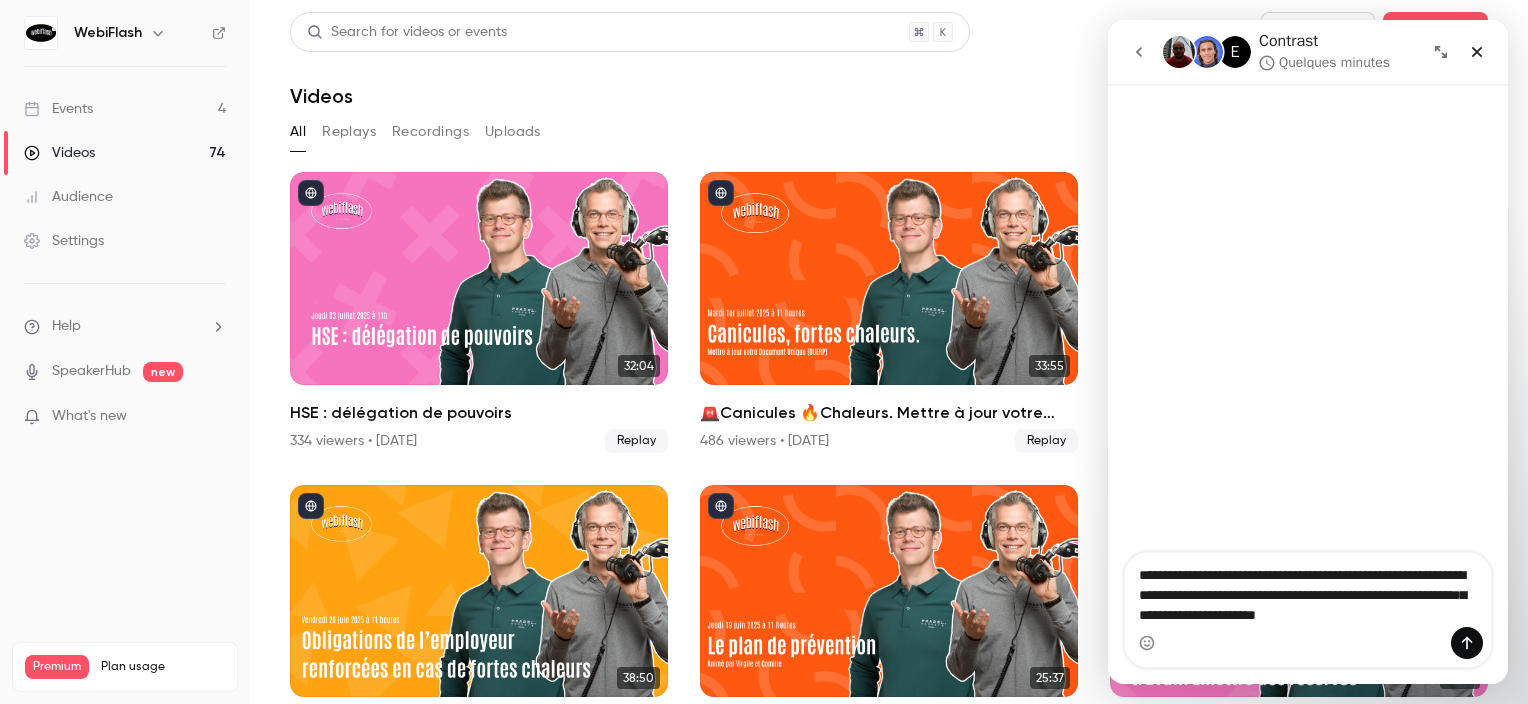 click on "**********" at bounding box center (1308, 590) 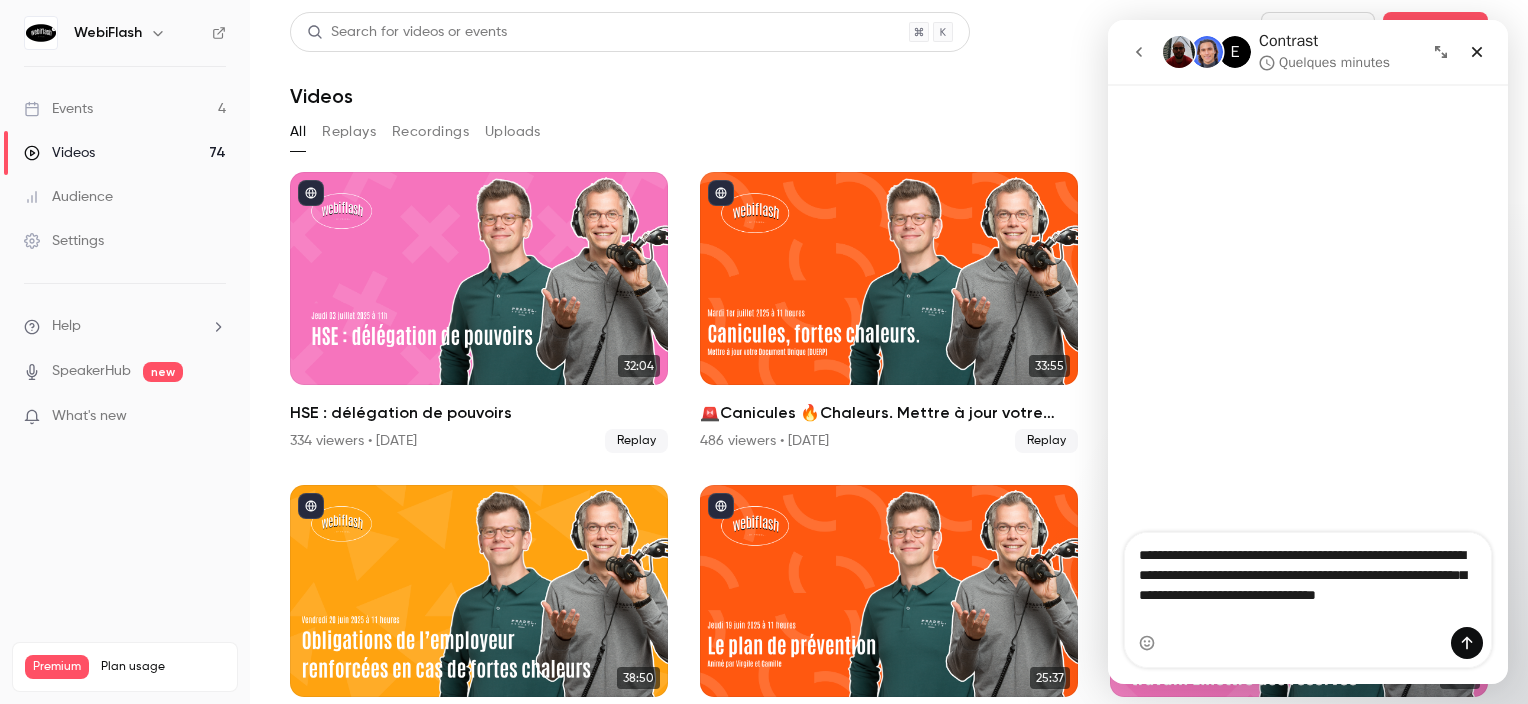 click on "**********" at bounding box center [1308, 570] 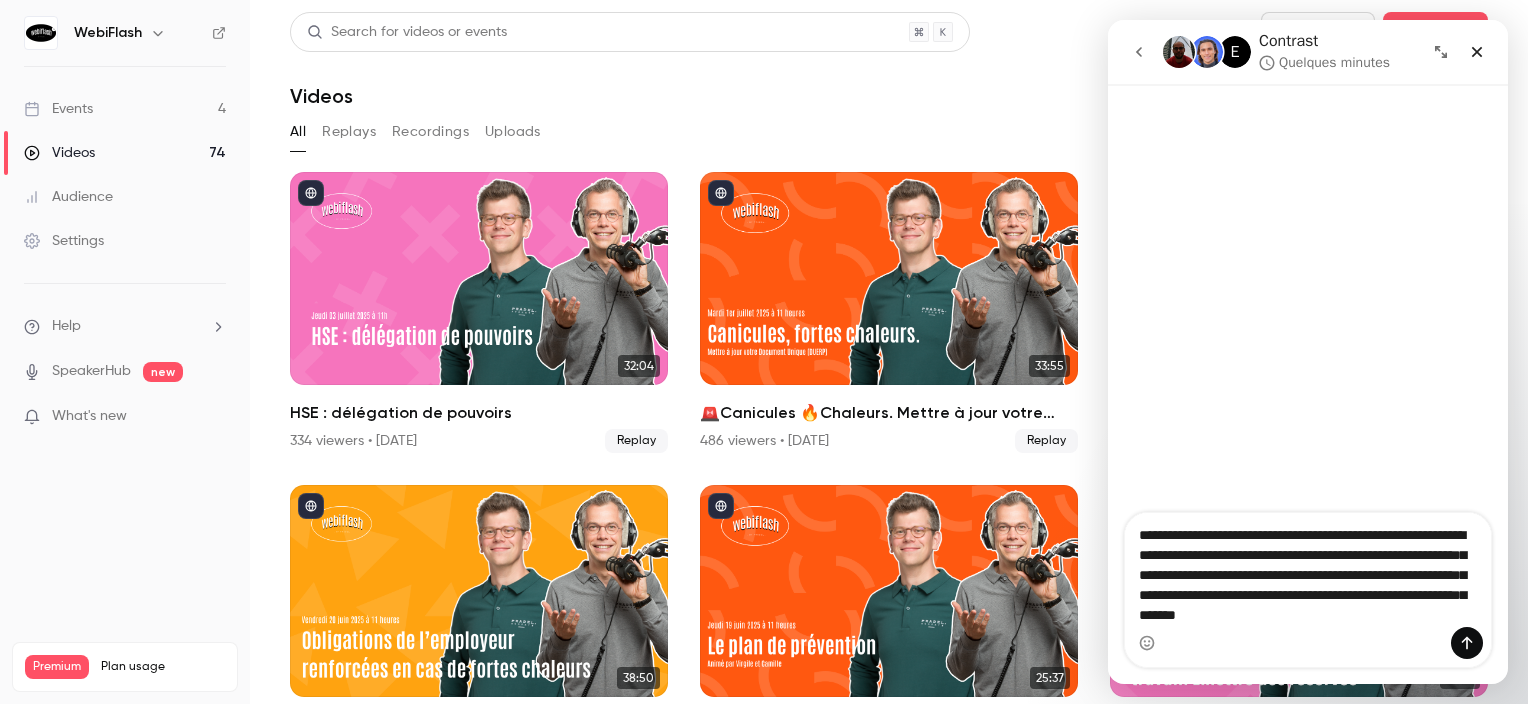 type on "**********" 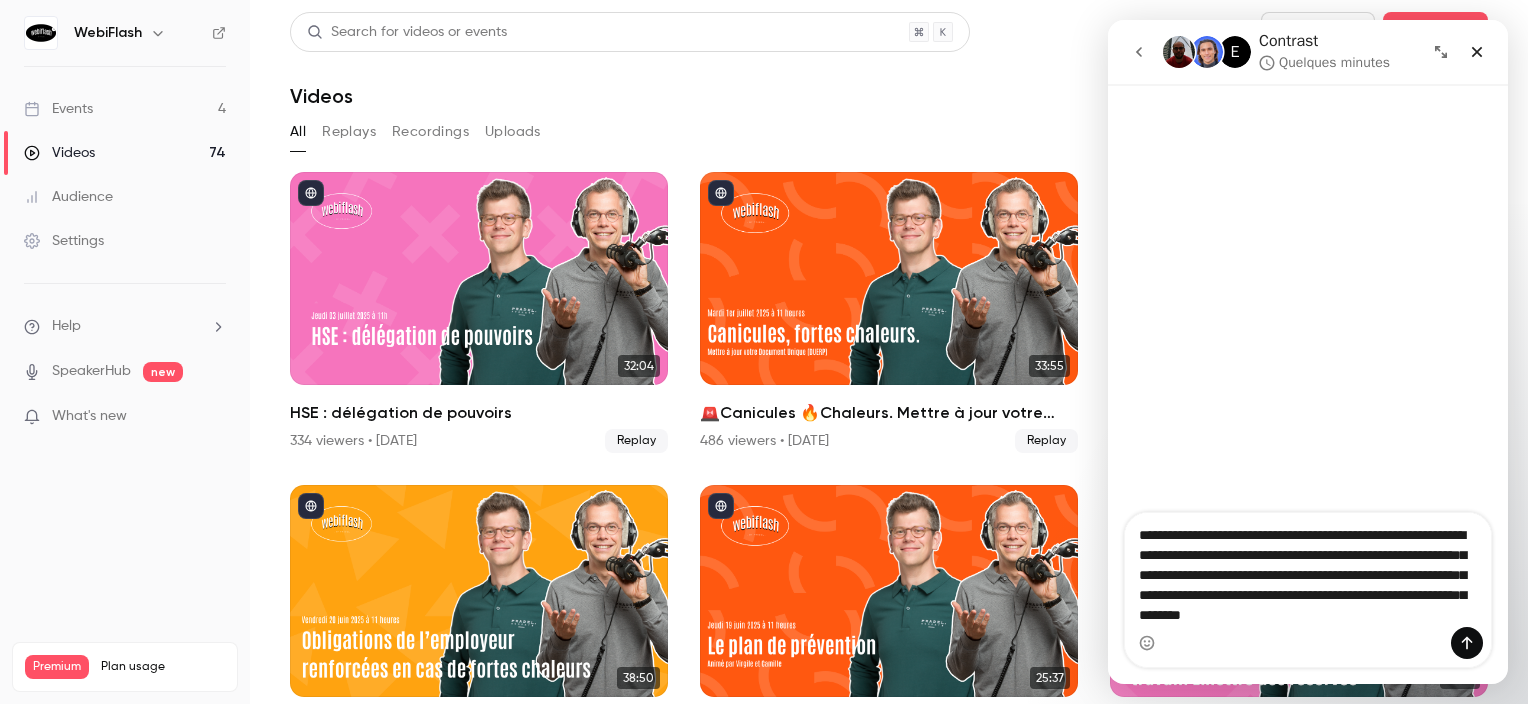 type 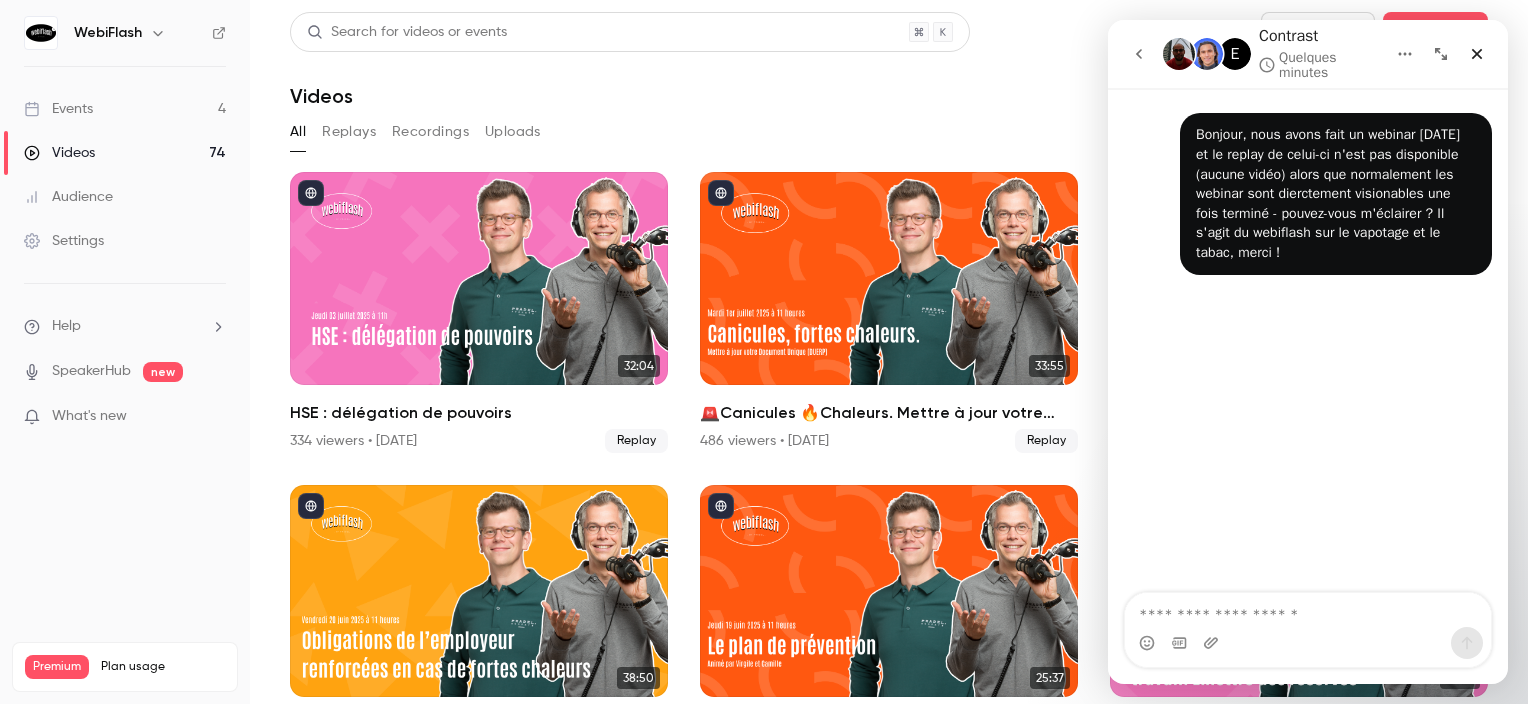 click at bounding box center [1405, 54] 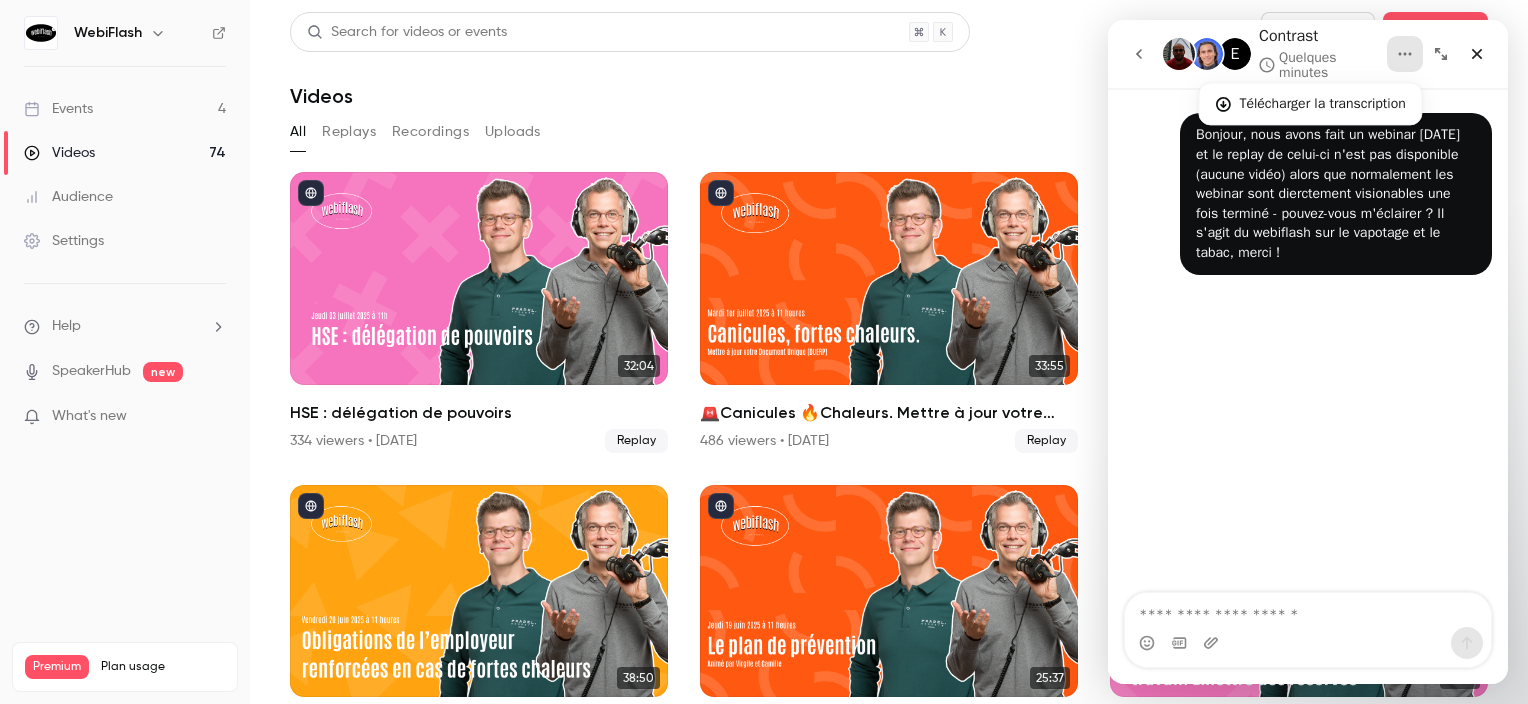 click at bounding box center [1207, 54] 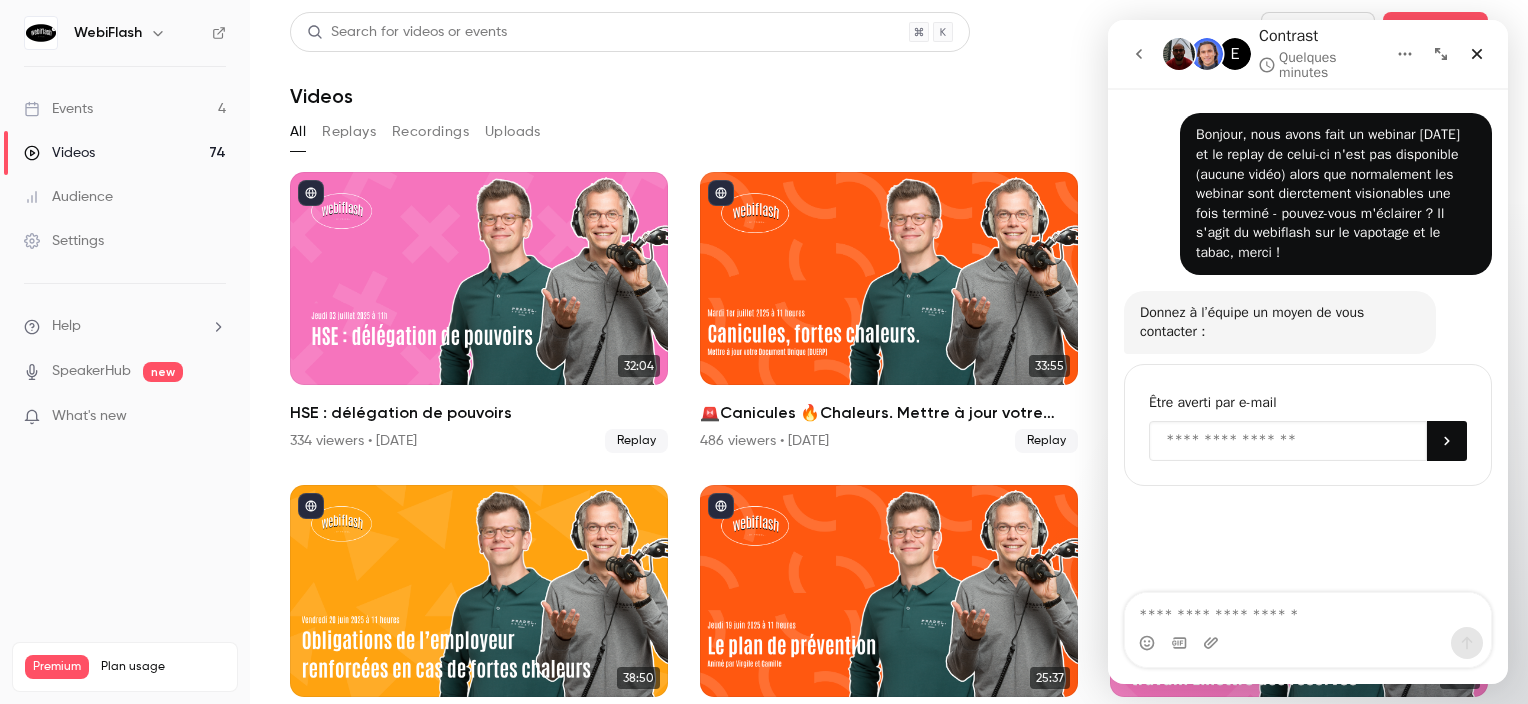 click at bounding box center (1288, 441) 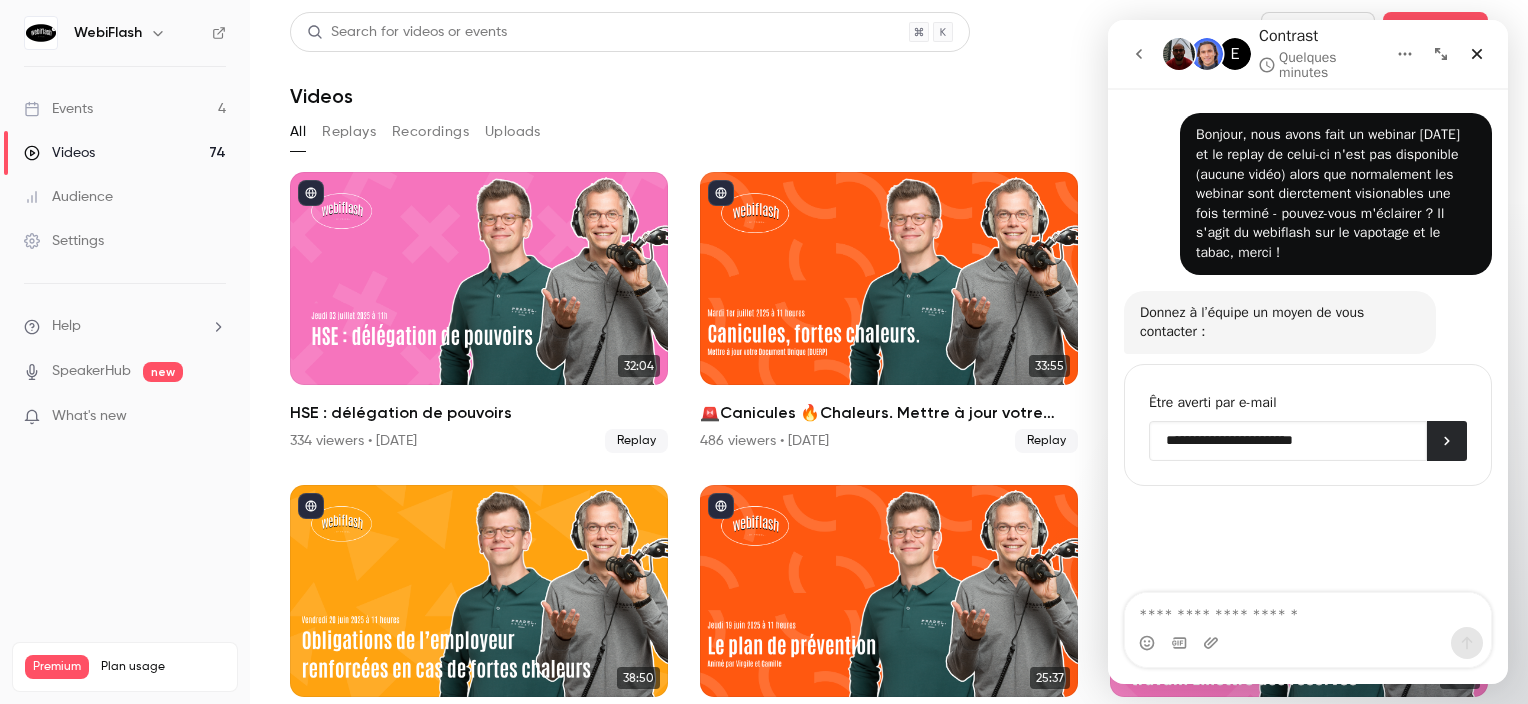 type on "**********" 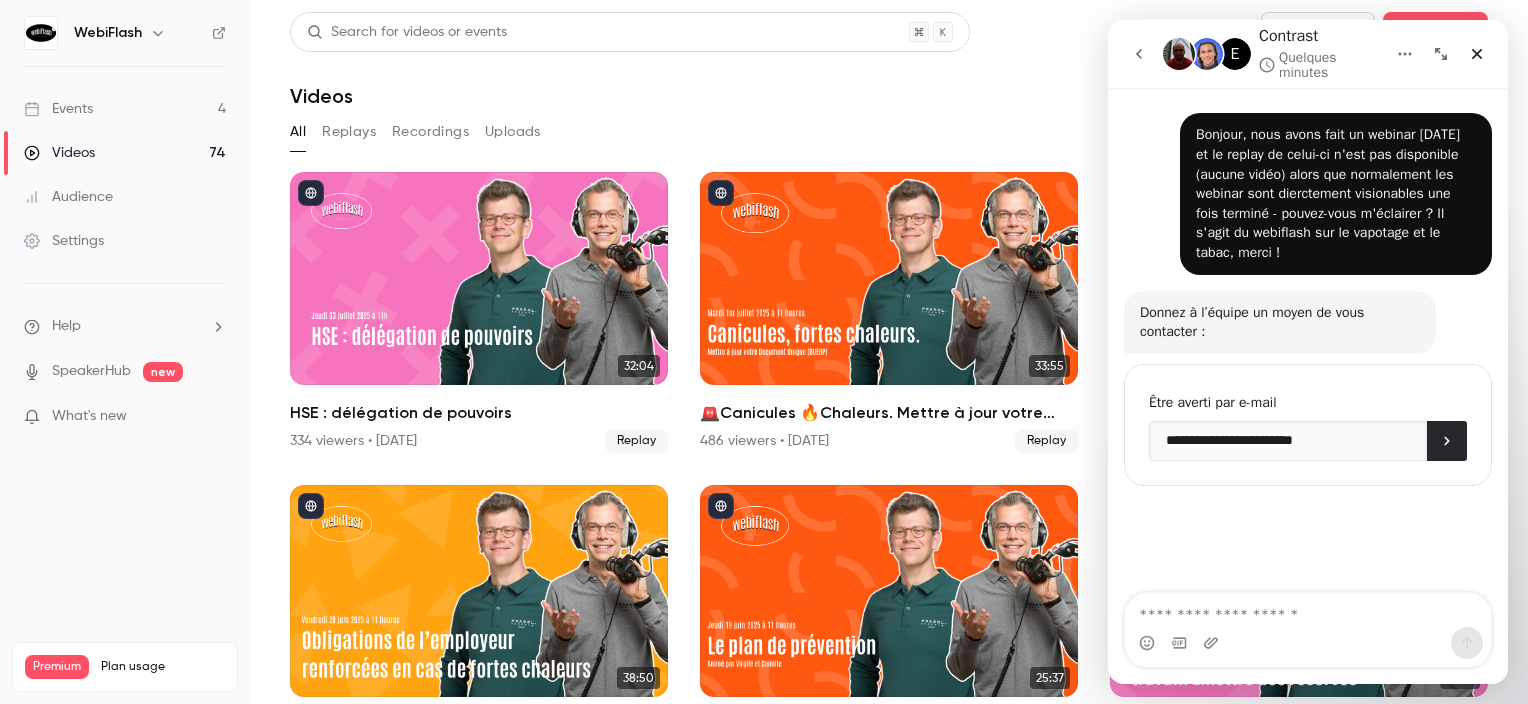 click at bounding box center [1447, 441] 